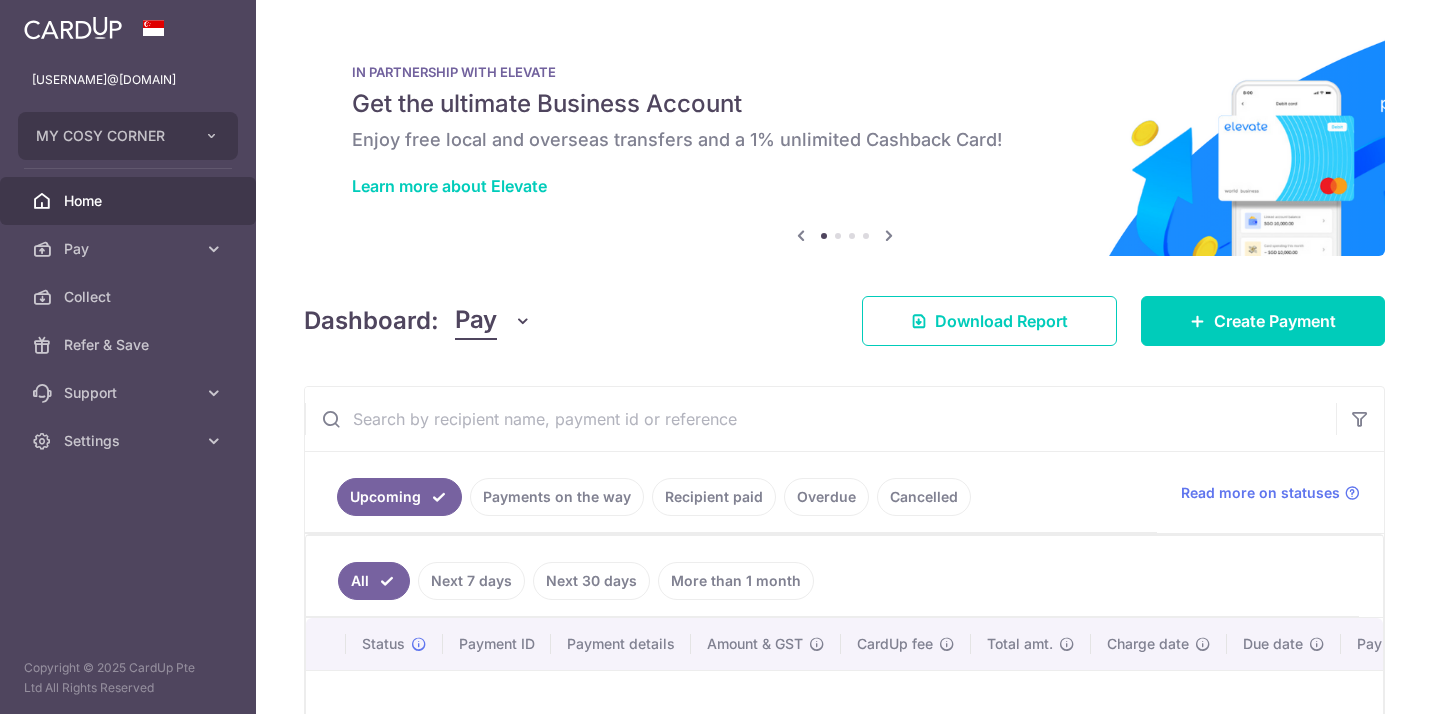 scroll, scrollTop: 0, scrollLeft: 0, axis: both 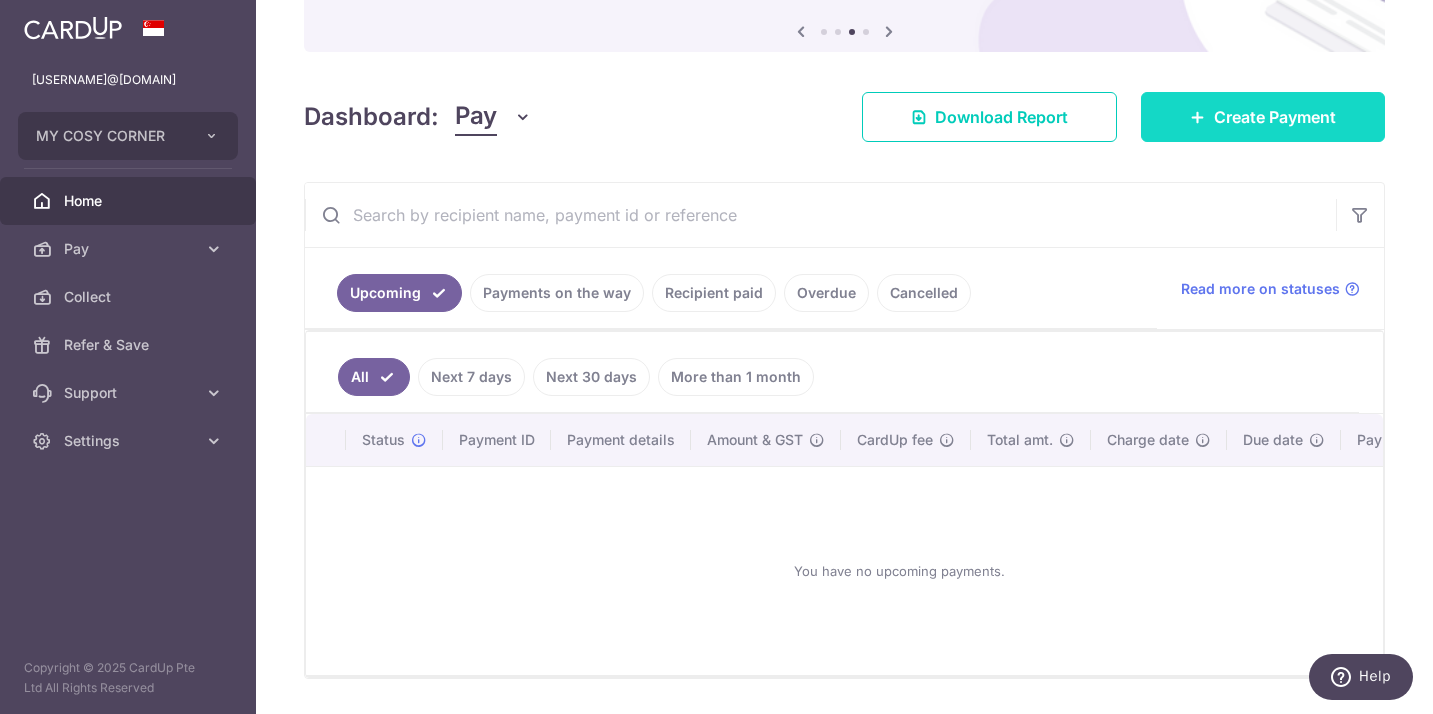 click on "Create Payment" at bounding box center [1275, 117] 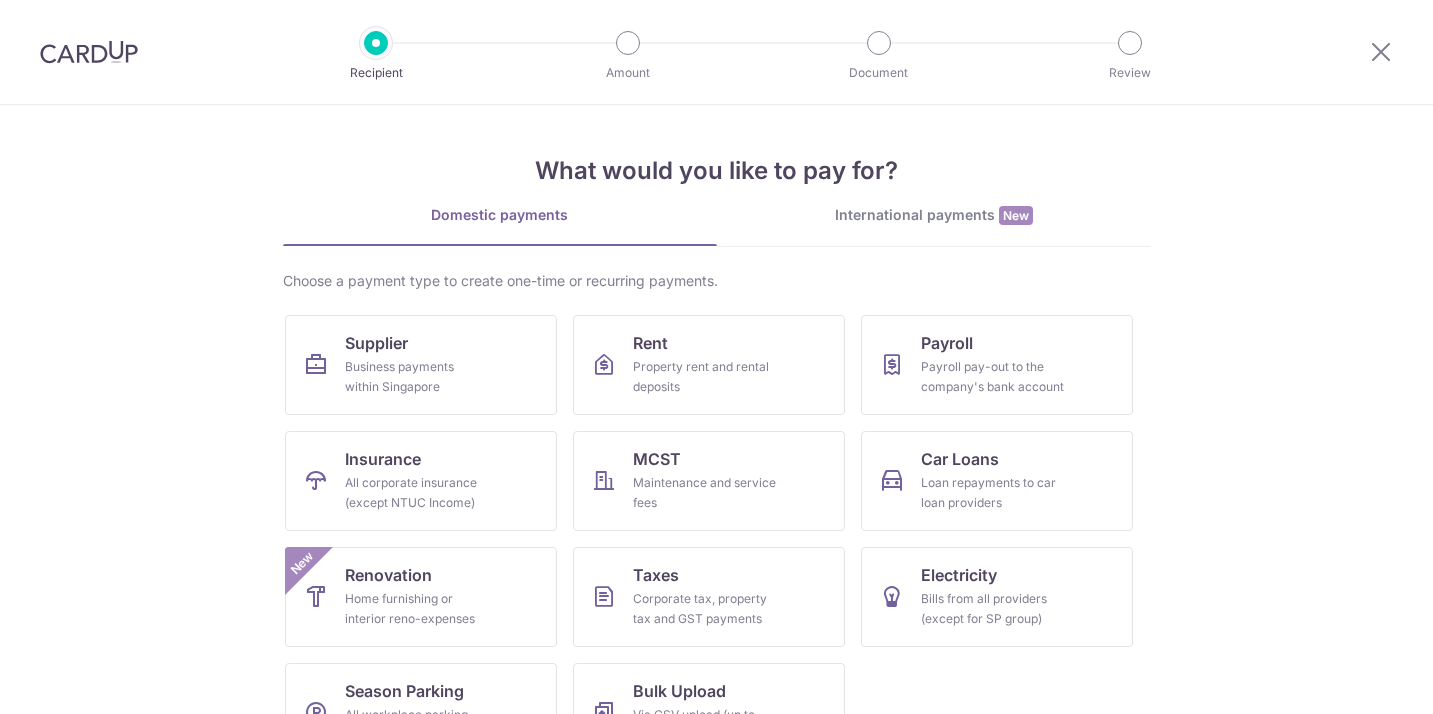 scroll, scrollTop: 0, scrollLeft: 0, axis: both 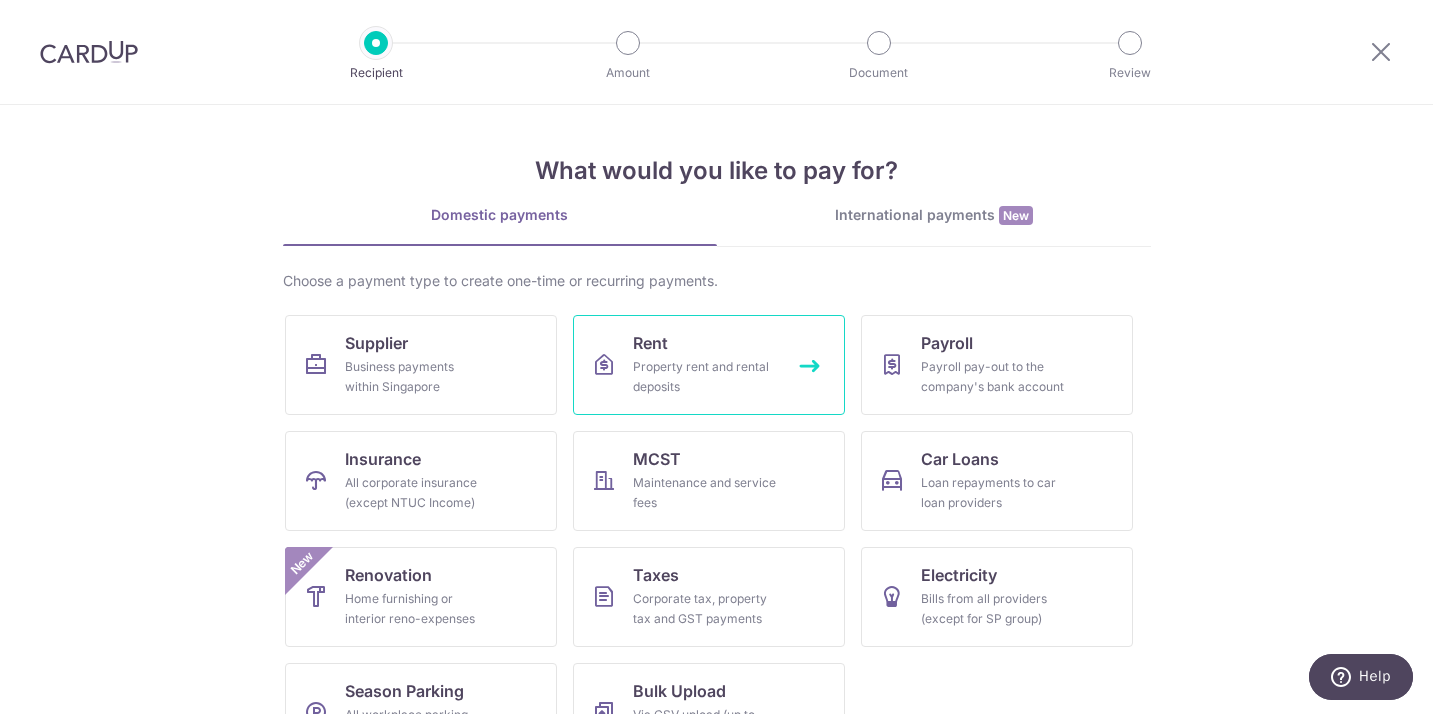 click on "Rent Property rent and rental deposits" at bounding box center (709, 365) 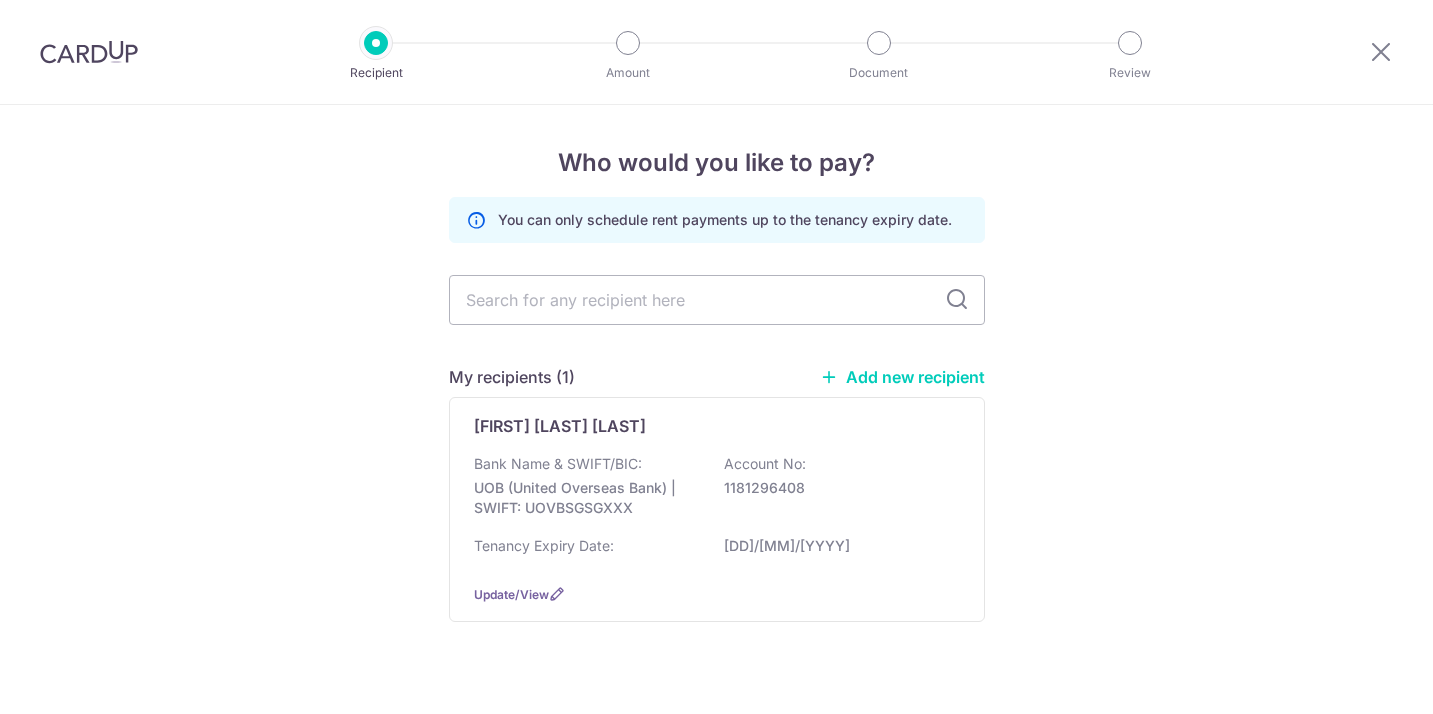 scroll, scrollTop: 0, scrollLeft: 0, axis: both 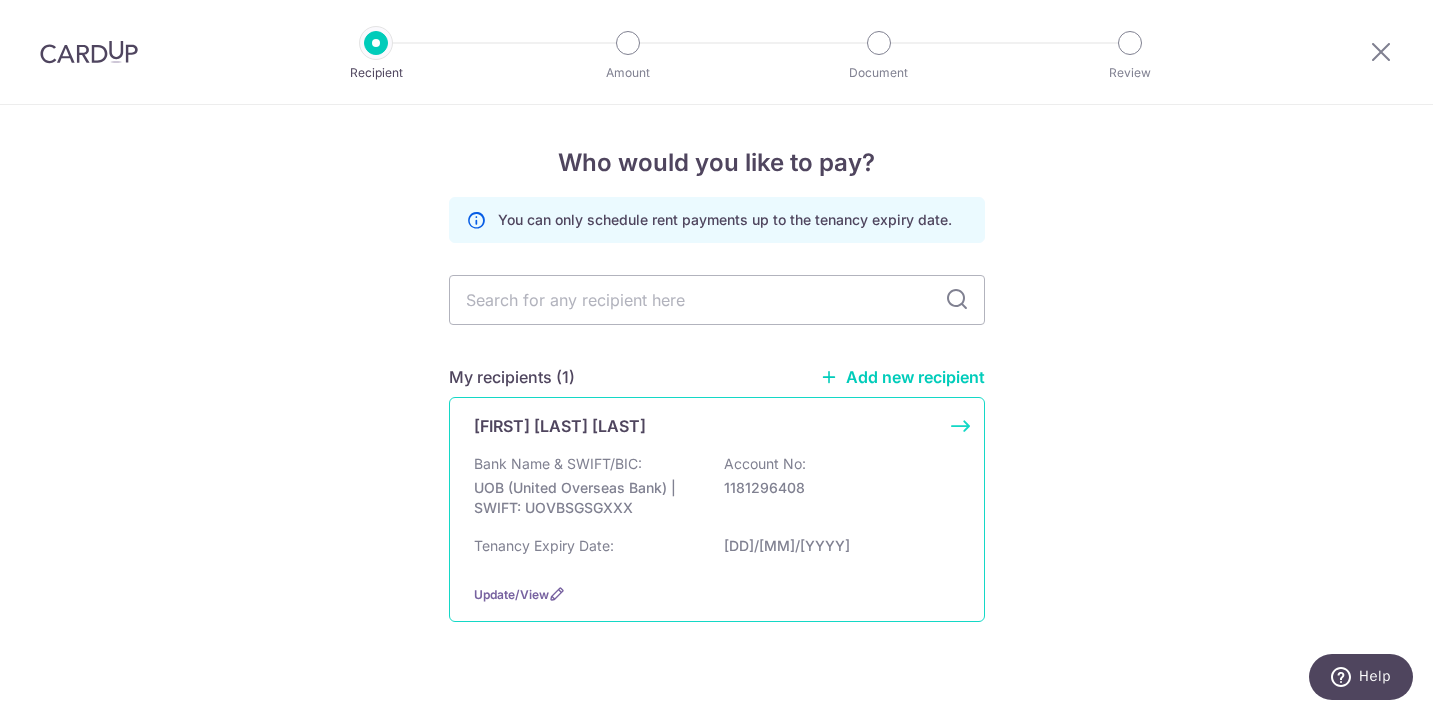 click on "Bank Name & SWIFT/BIC:
UOB (United Overseas Bank) | SWIFT: UOVBSGSGXXX
Account No:
1181296408" at bounding box center (717, 491) 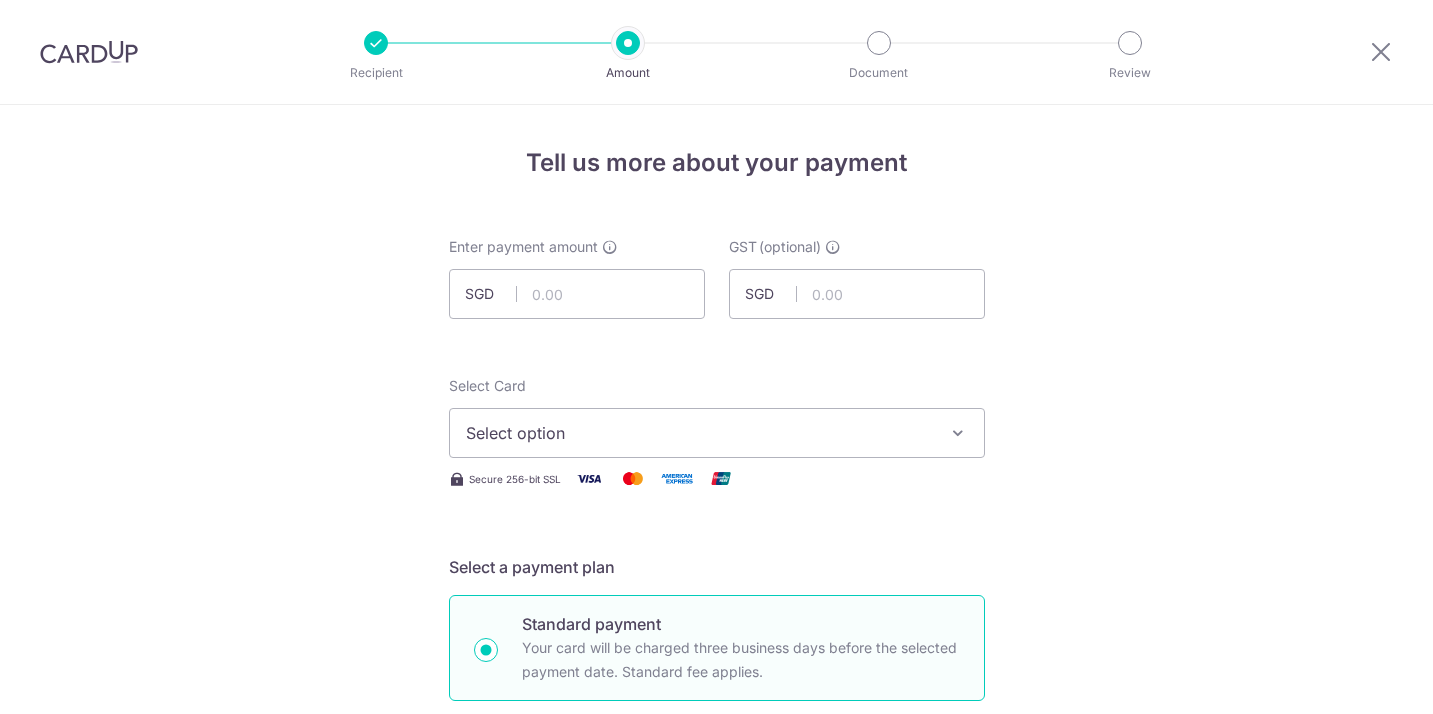 scroll, scrollTop: 0, scrollLeft: 0, axis: both 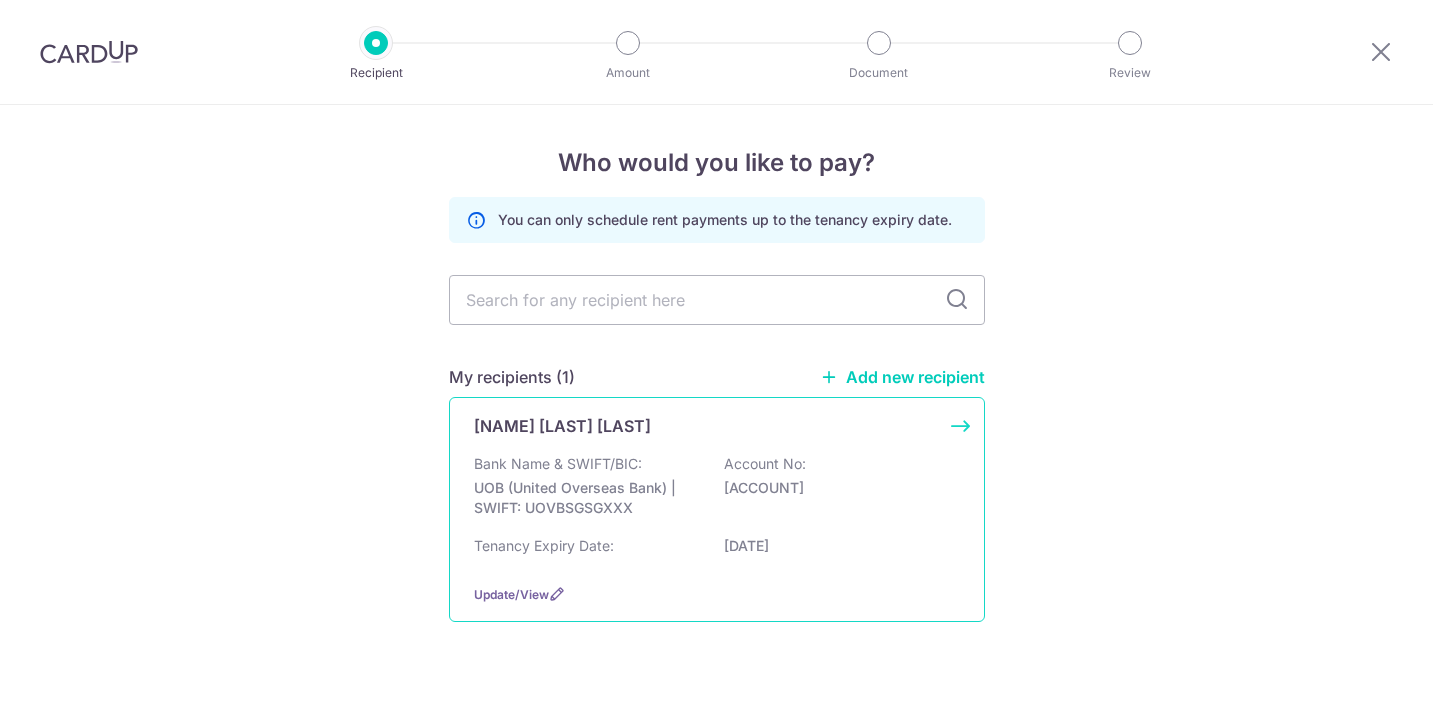 click on "Bank Name & SWIFT/BIC:
UOB (United Overseas Bank) | SWIFT: UOVBSGSGXXX
Account No:
1181296408" at bounding box center [717, 491] 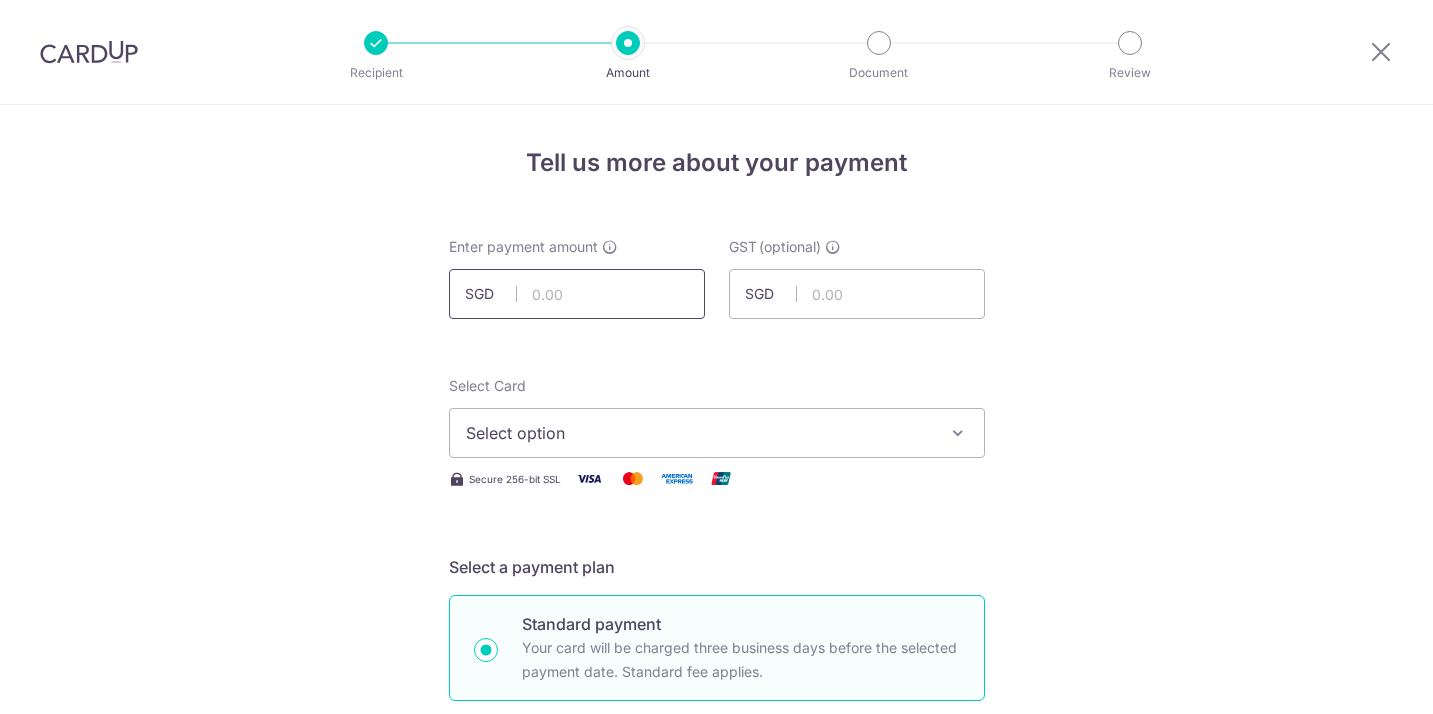 scroll, scrollTop: 0, scrollLeft: 0, axis: both 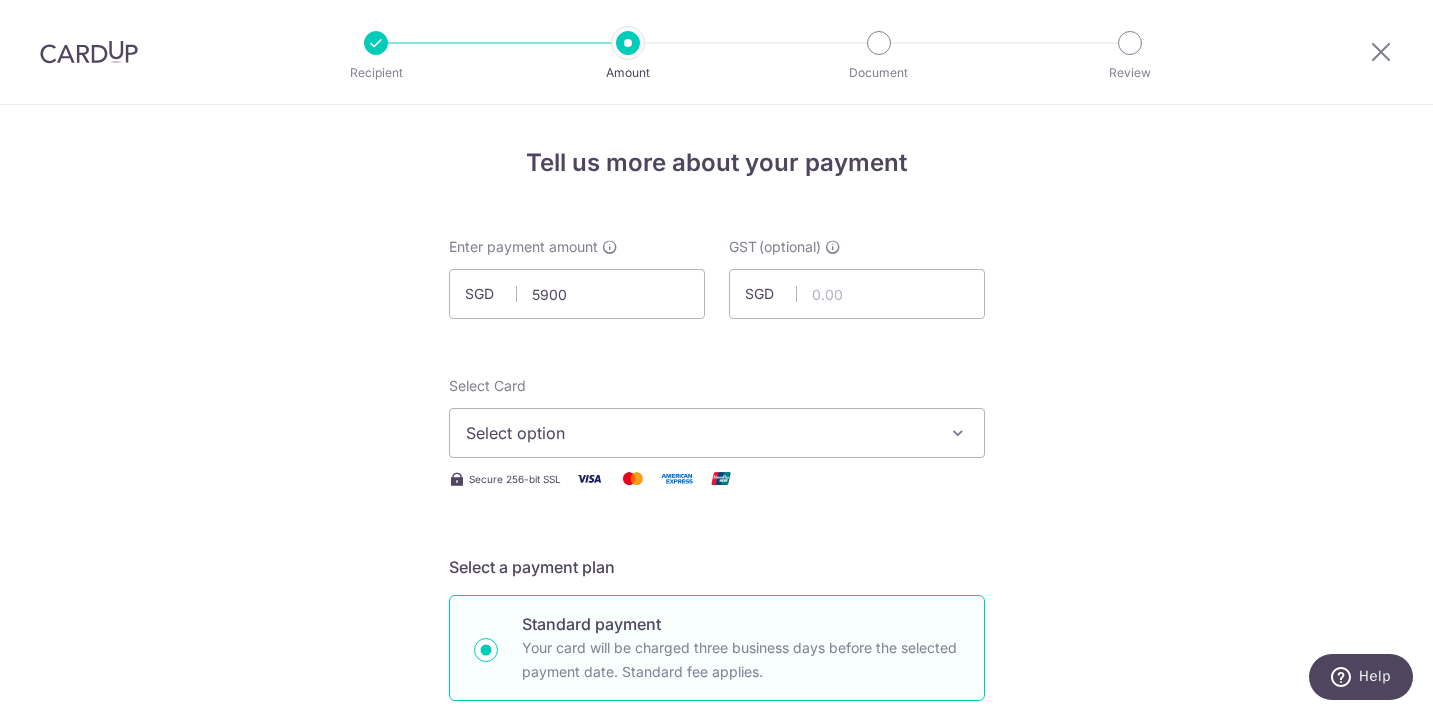 type on "5,900.00" 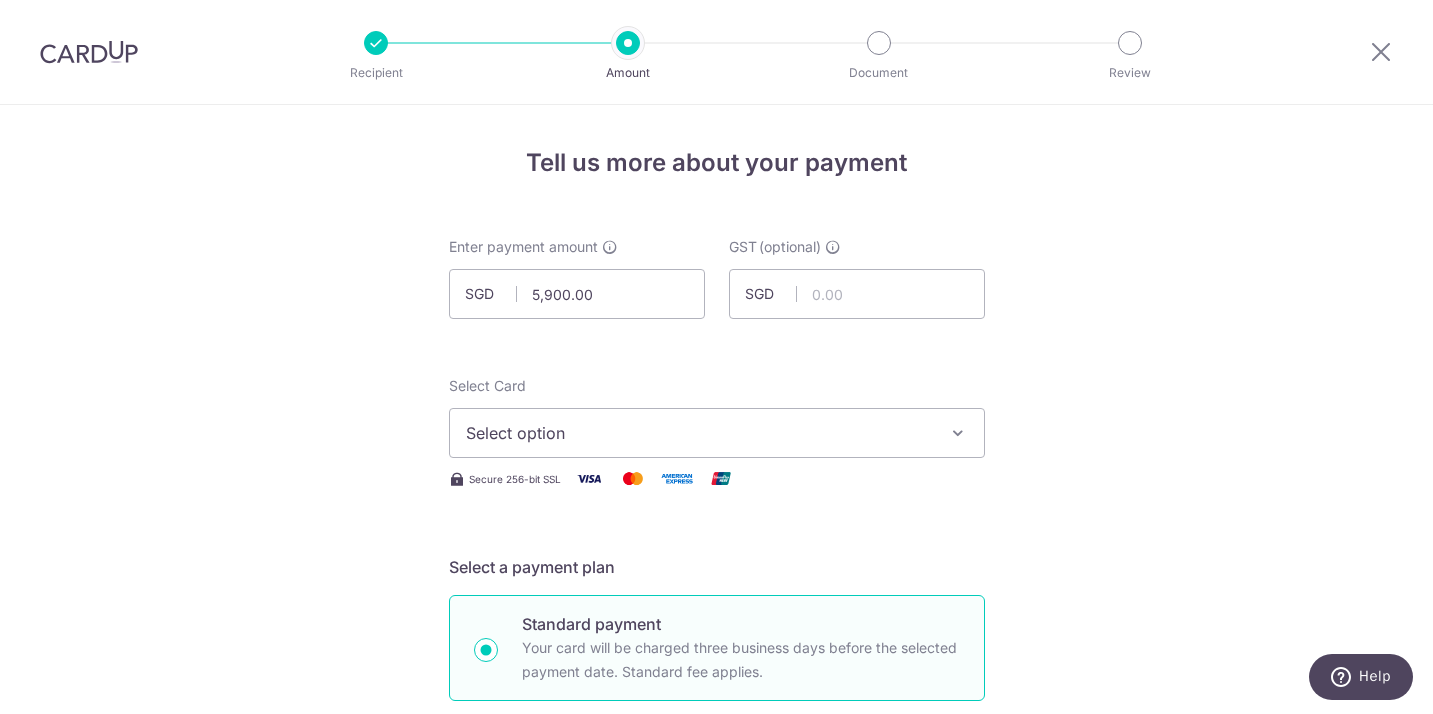 drag, startPoint x: 599, startPoint y: 395, endPoint x: 598, endPoint y: 417, distance: 22.022715 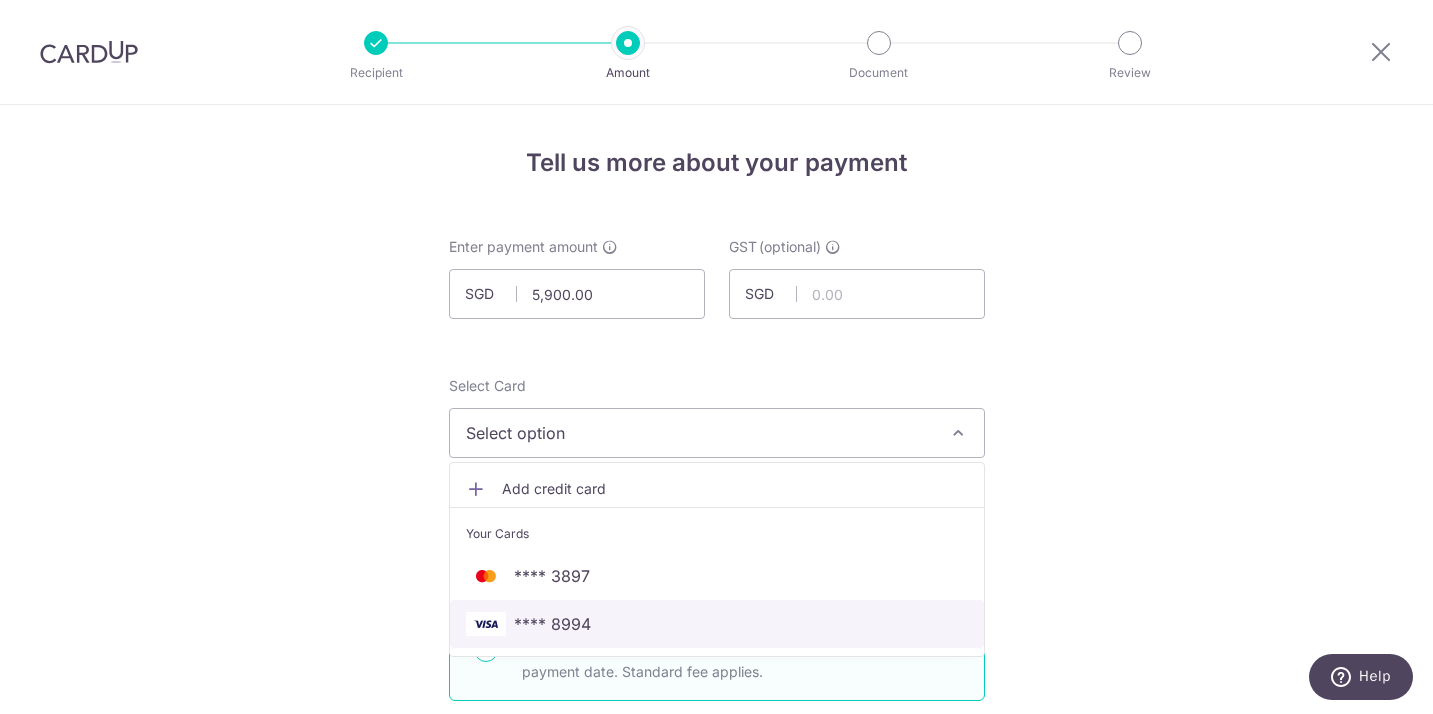 click on "**** 8994" at bounding box center (552, 624) 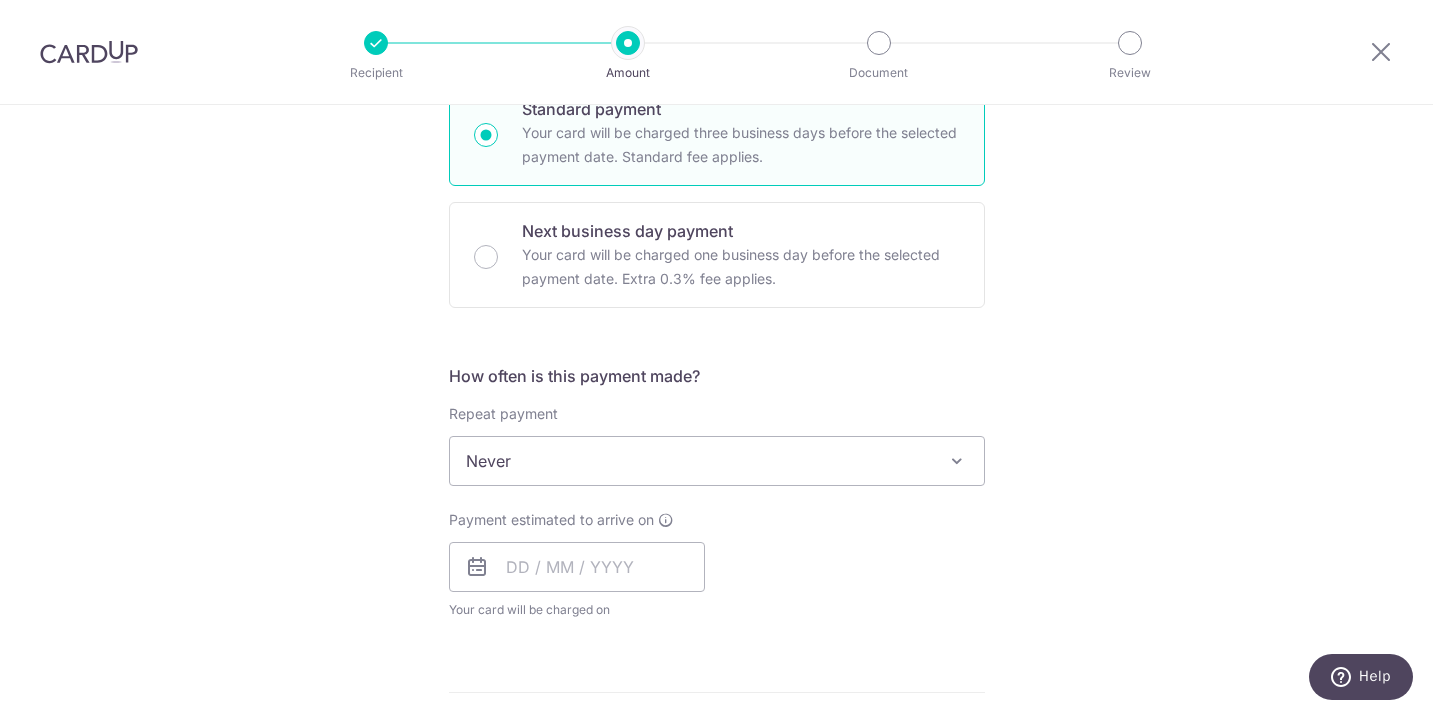 scroll, scrollTop: 531, scrollLeft: 0, axis: vertical 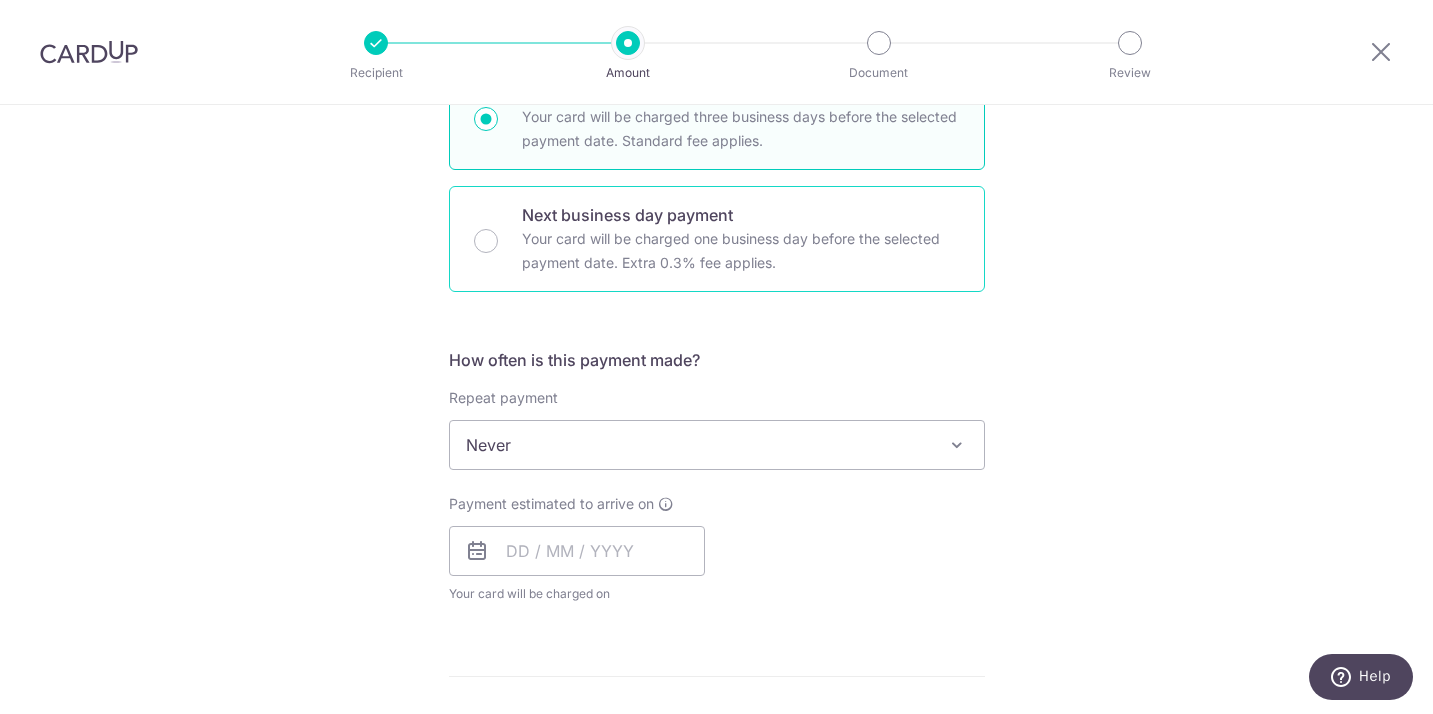 click on "Your card will be charged one business day before the selected payment date. Extra 0.3% fee applies." at bounding box center [741, 251] 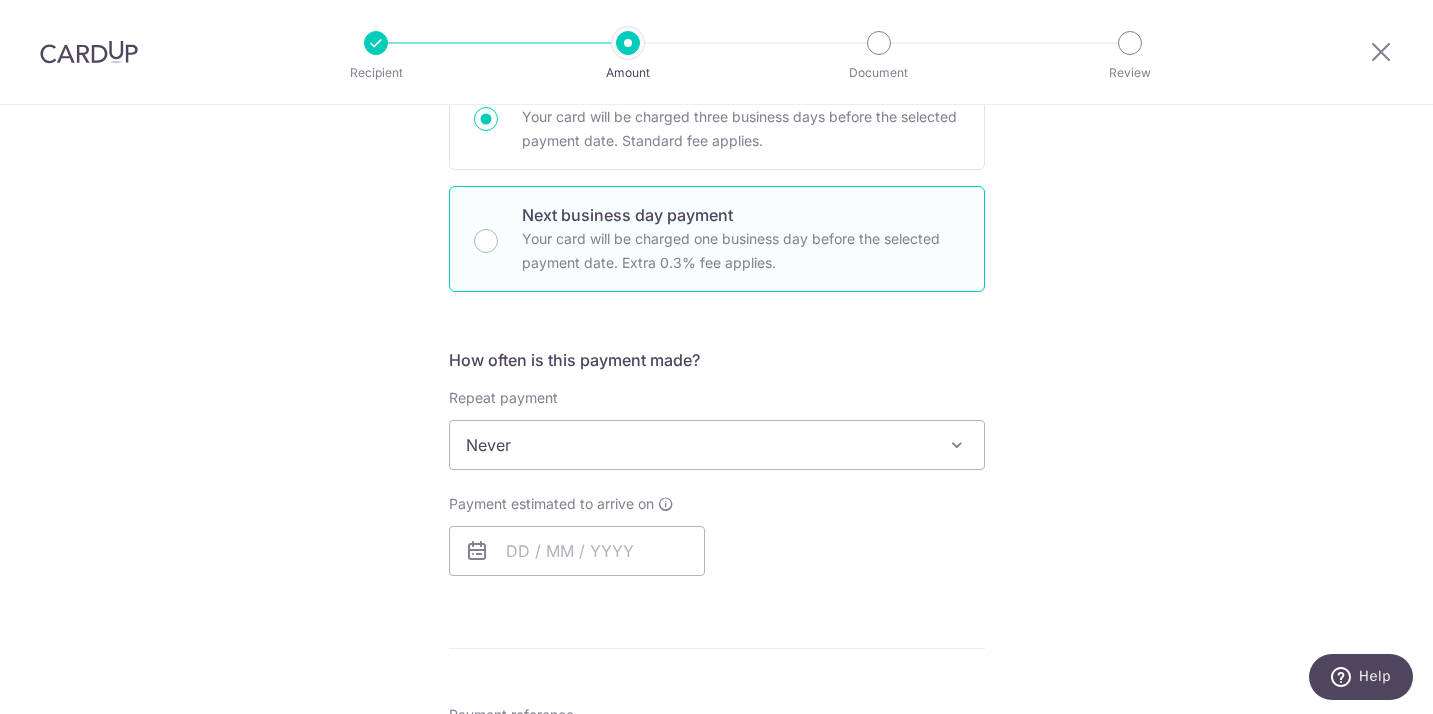 radio on "false" 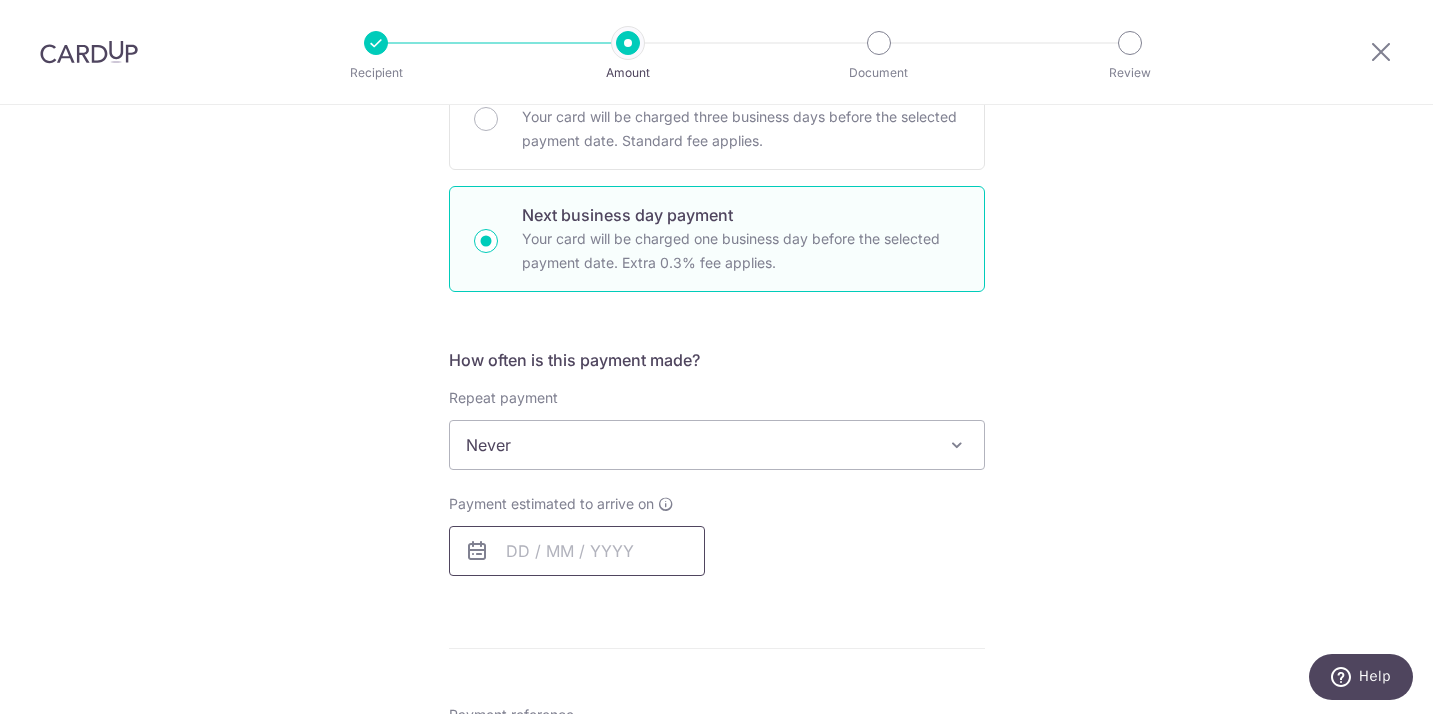click at bounding box center [577, 551] 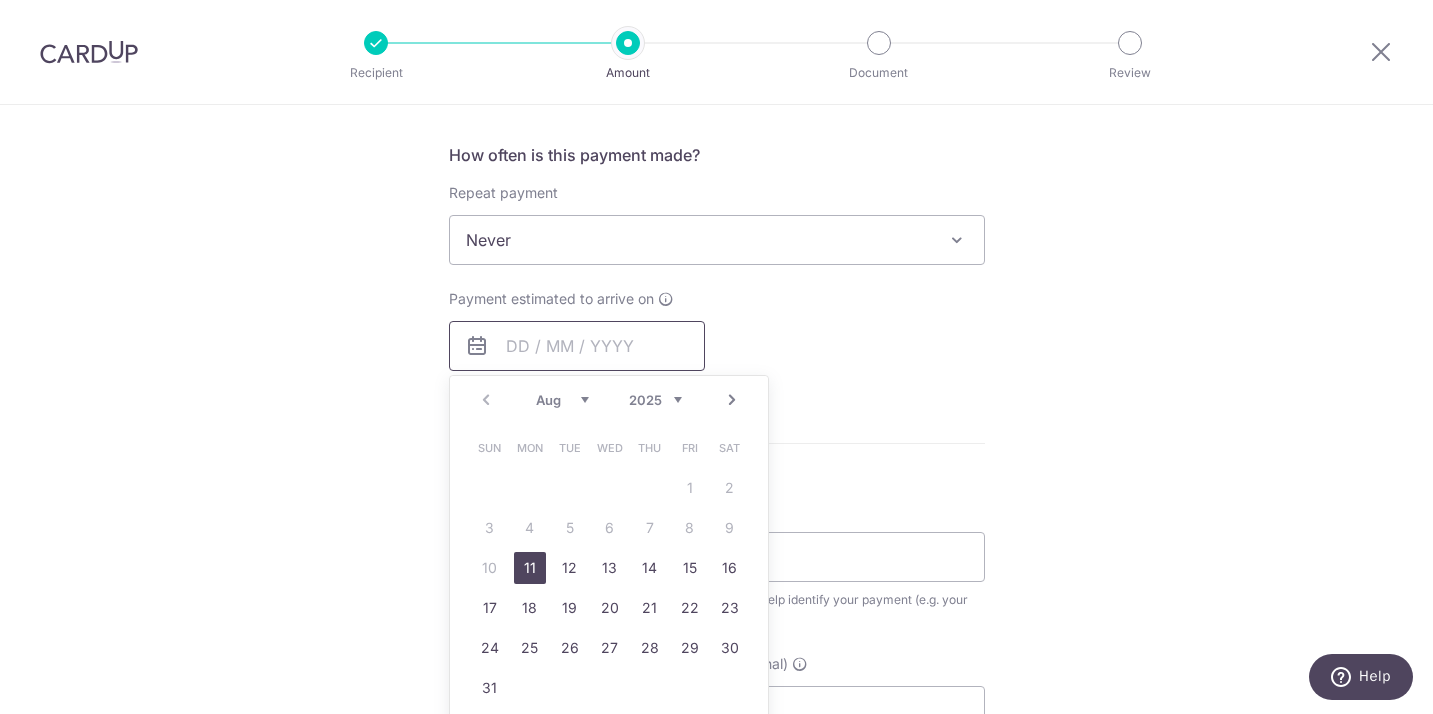 scroll, scrollTop: 743, scrollLeft: 0, axis: vertical 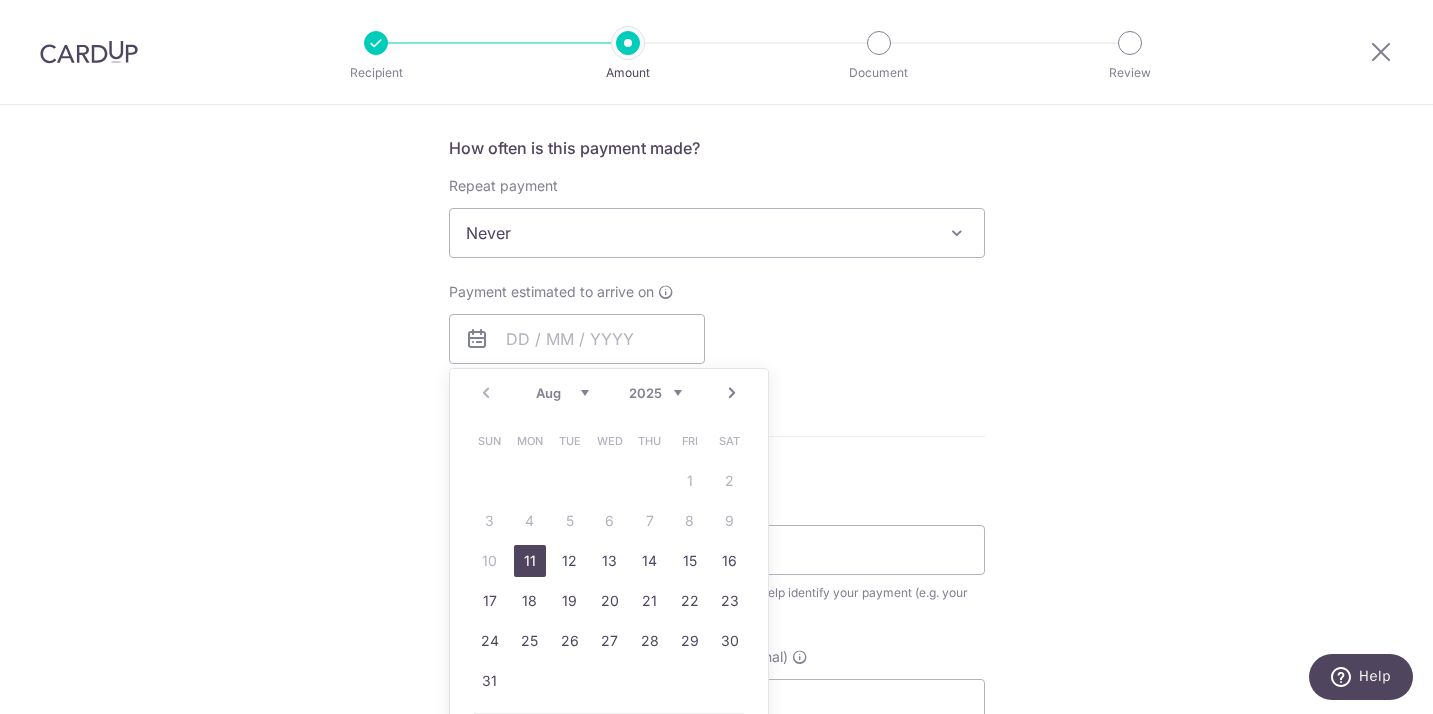 click on "11" at bounding box center [530, 561] 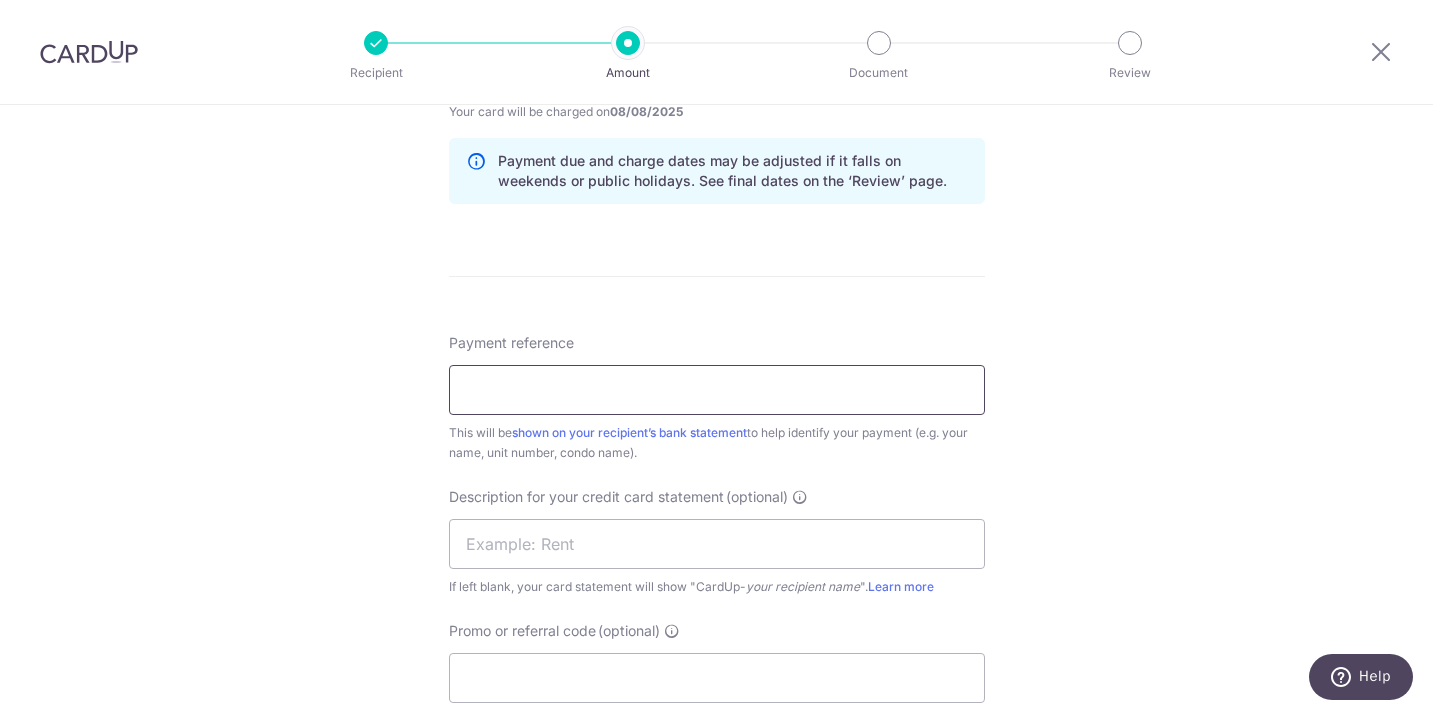 scroll, scrollTop: 1026, scrollLeft: 0, axis: vertical 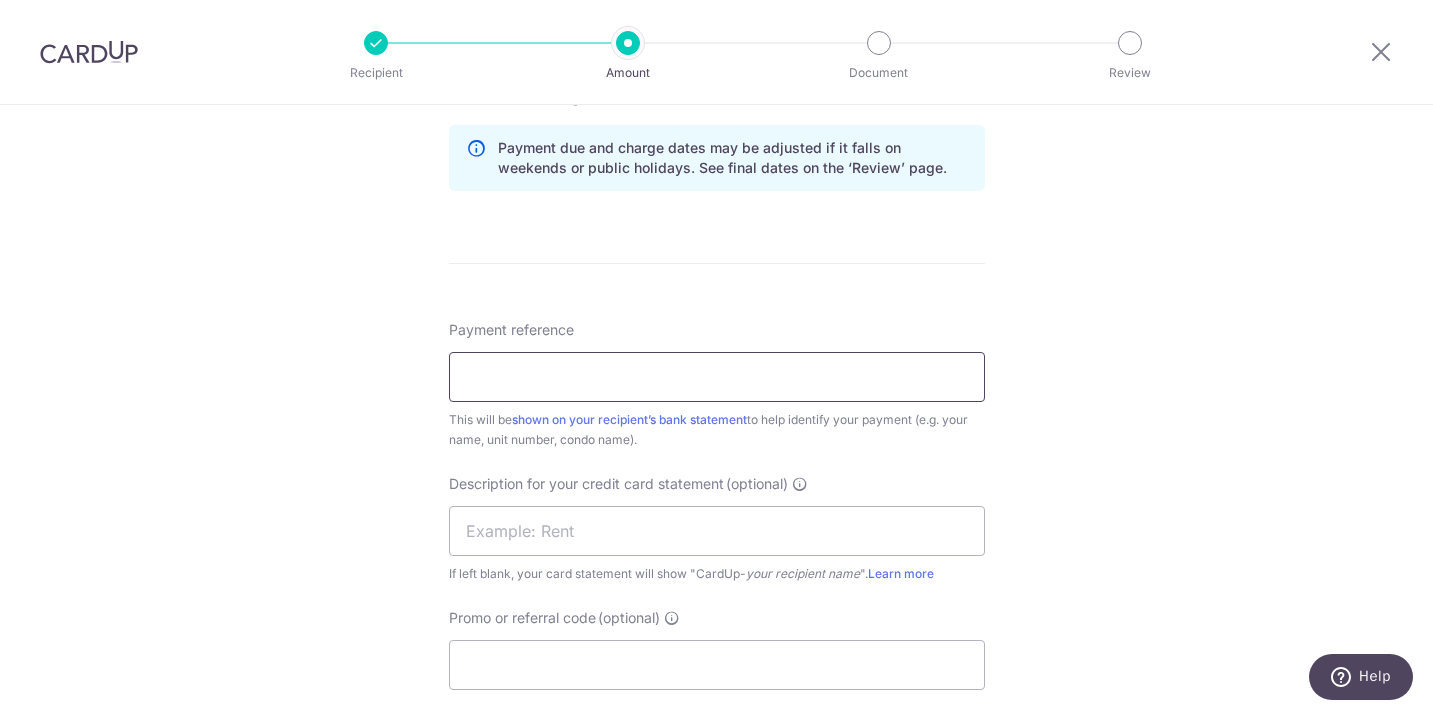 click on "Payment reference" at bounding box center (717, 377) 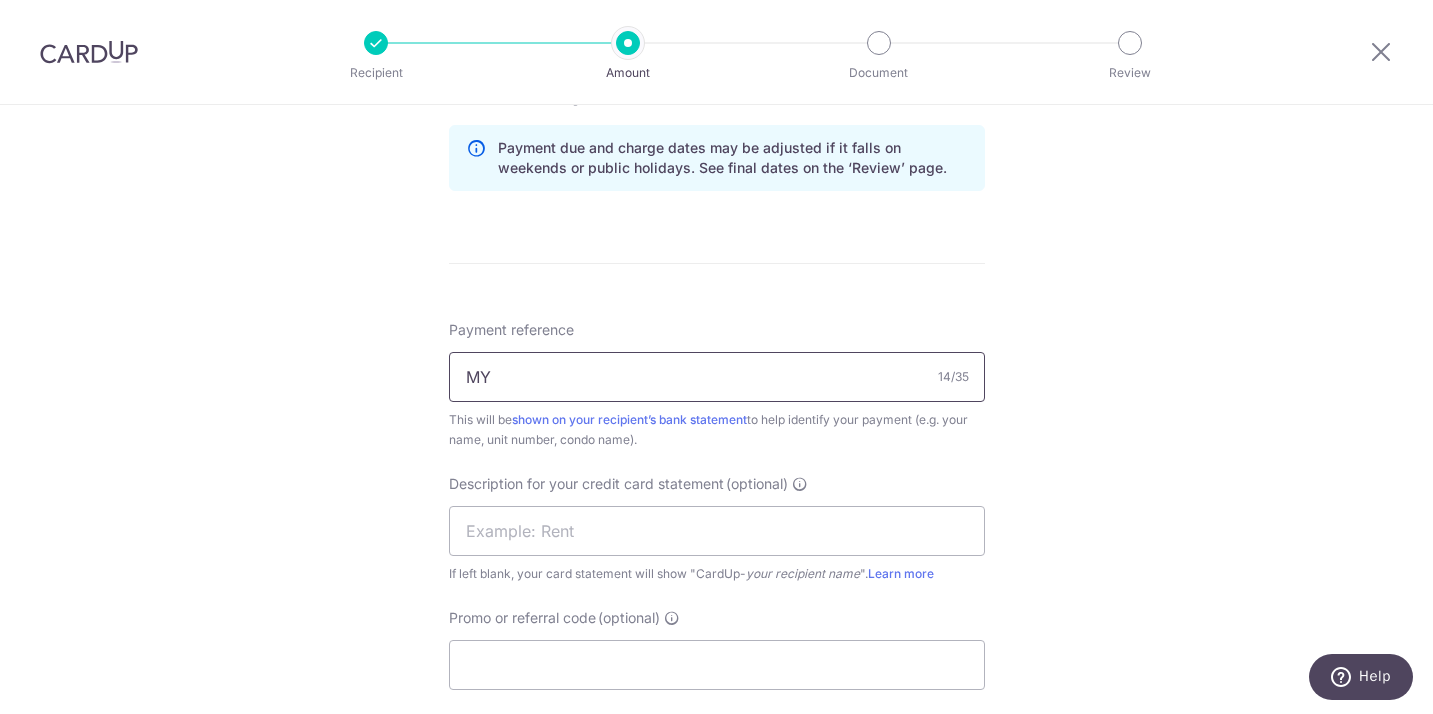 type on "M" 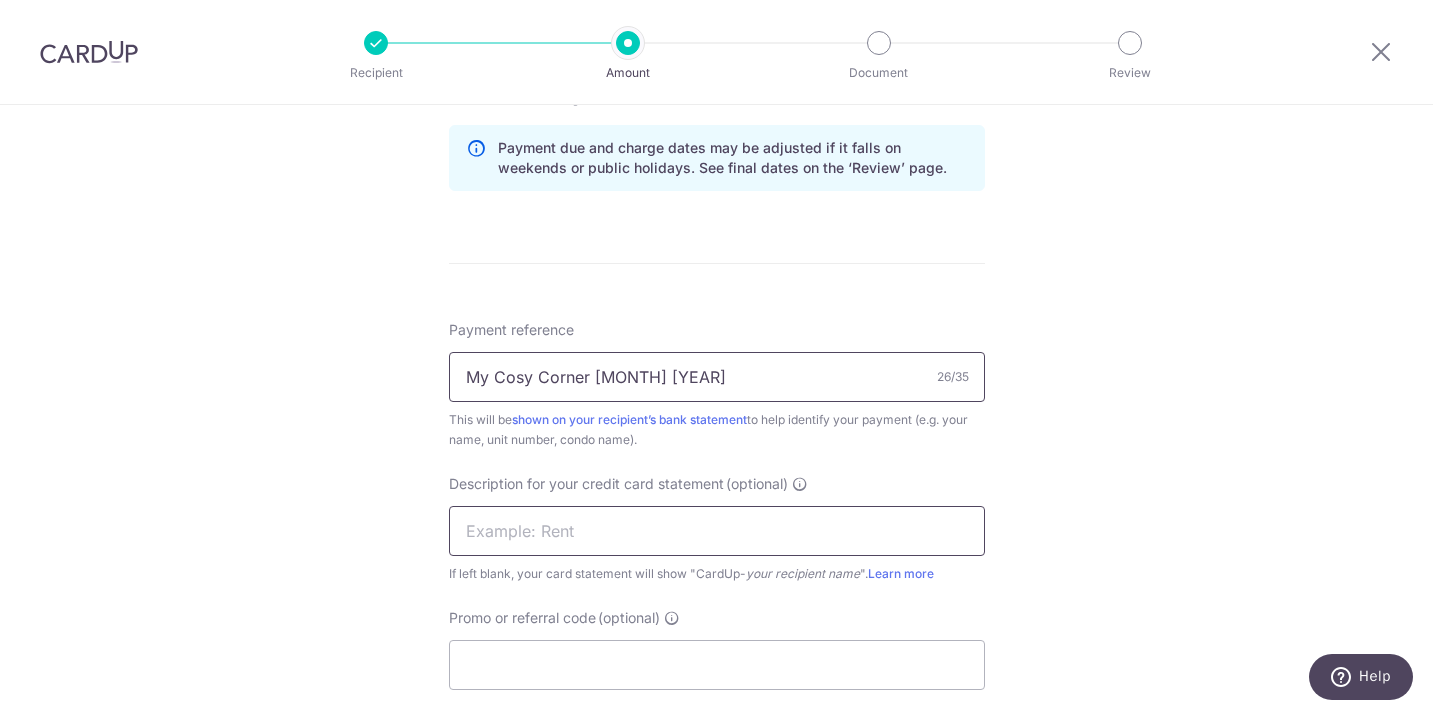 type on "My Cosy Corner August 2025" 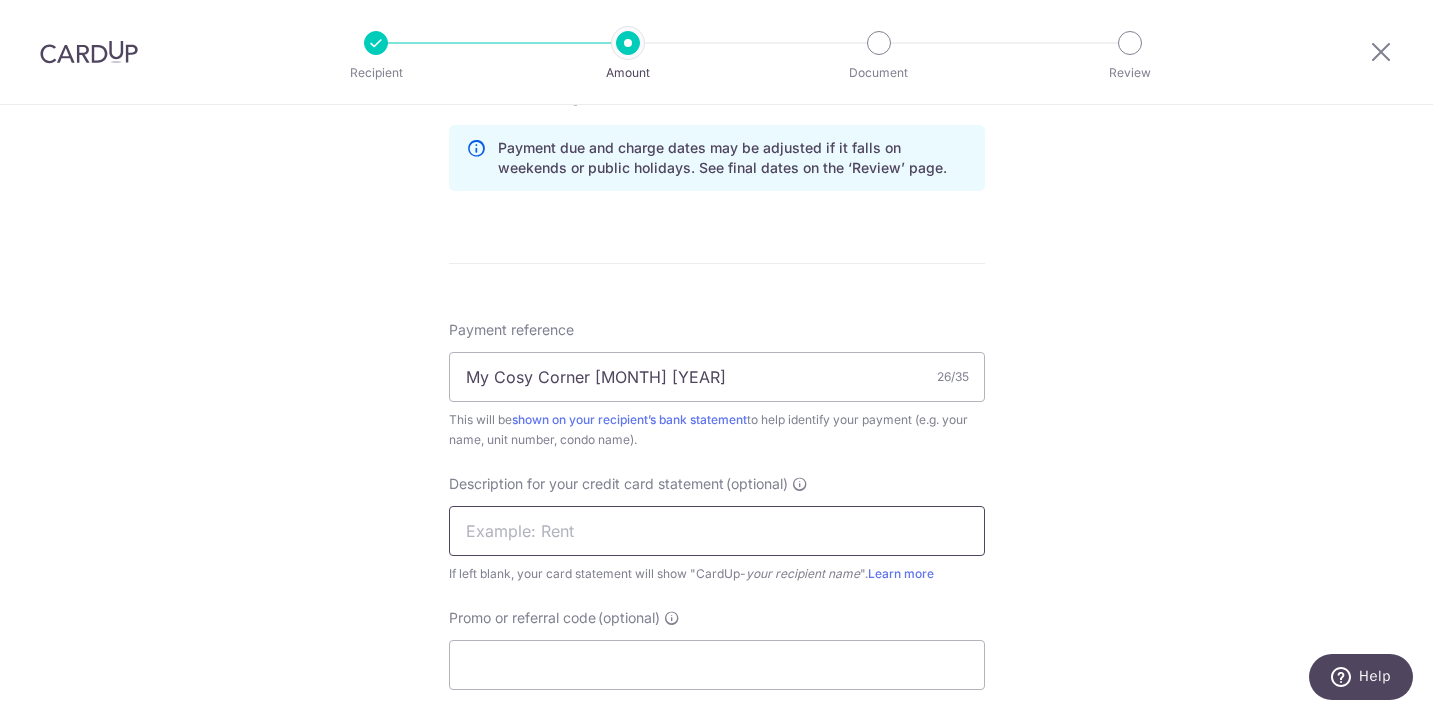click at bounding box center (717, 531) 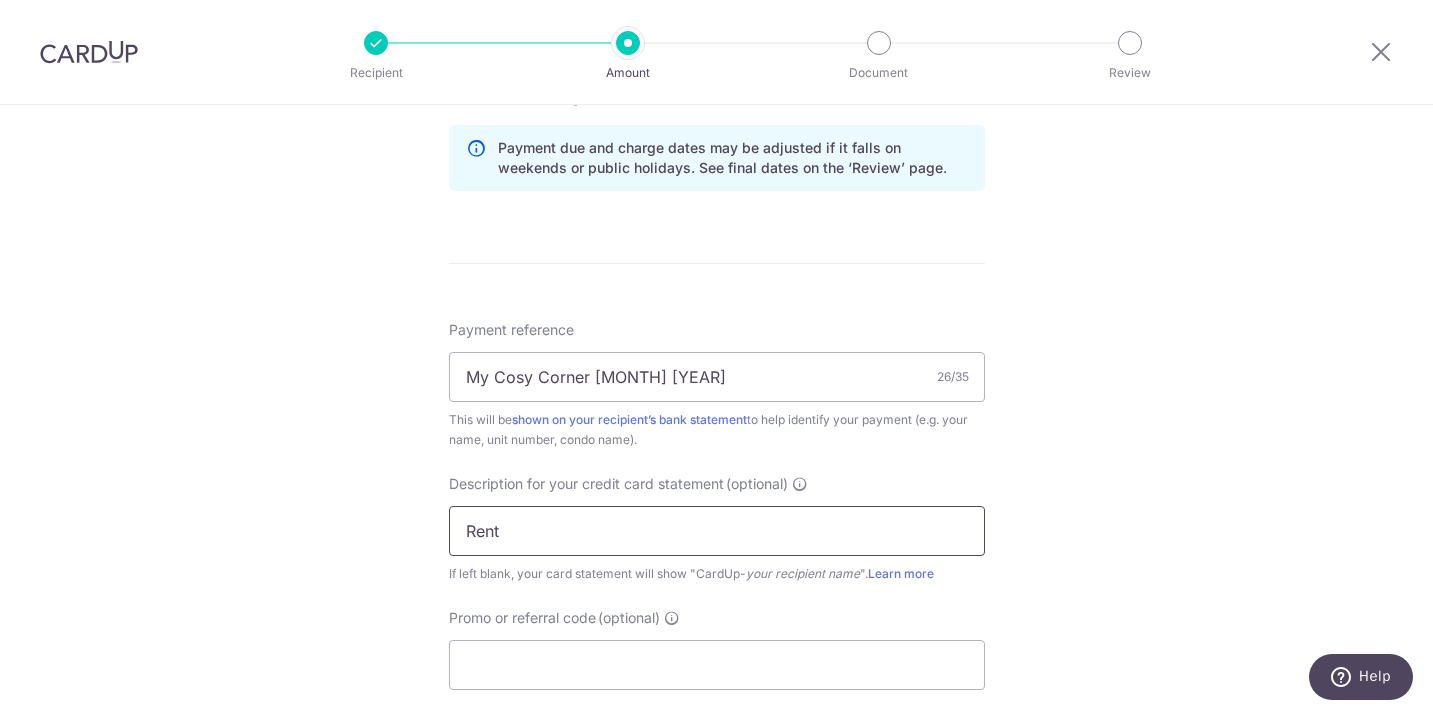 type on "Rent" 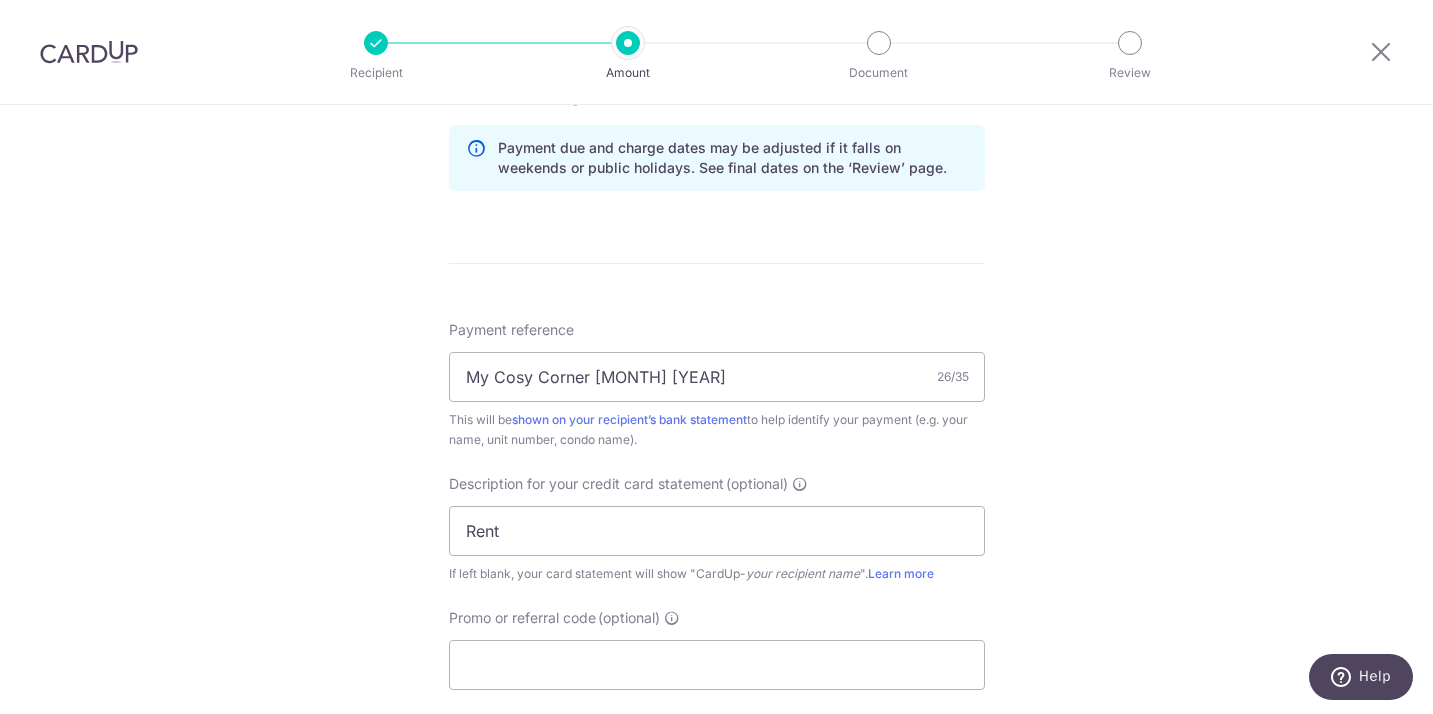 click on "Tell us more about your payment
Enter payment amount
SGD
5,900.00
5900.00
GST
(optional)
SGD
Select Card
**** 8994
Add credit card
Your Cards
**** 3897
**** 8994
Secure 256-bit SSL" at bounding box center [716, 140] 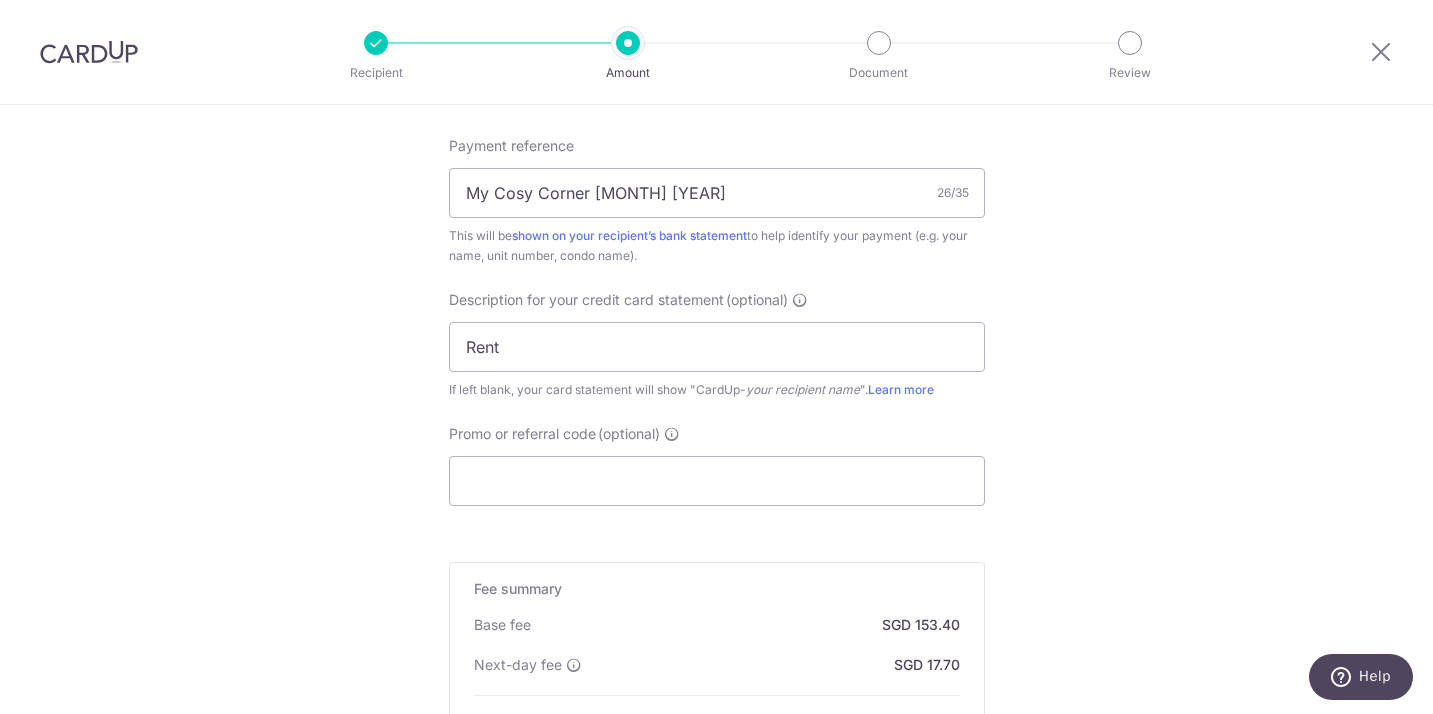 scroll, scrollTop: 1222, scrollLeft: 0, axis: vertical 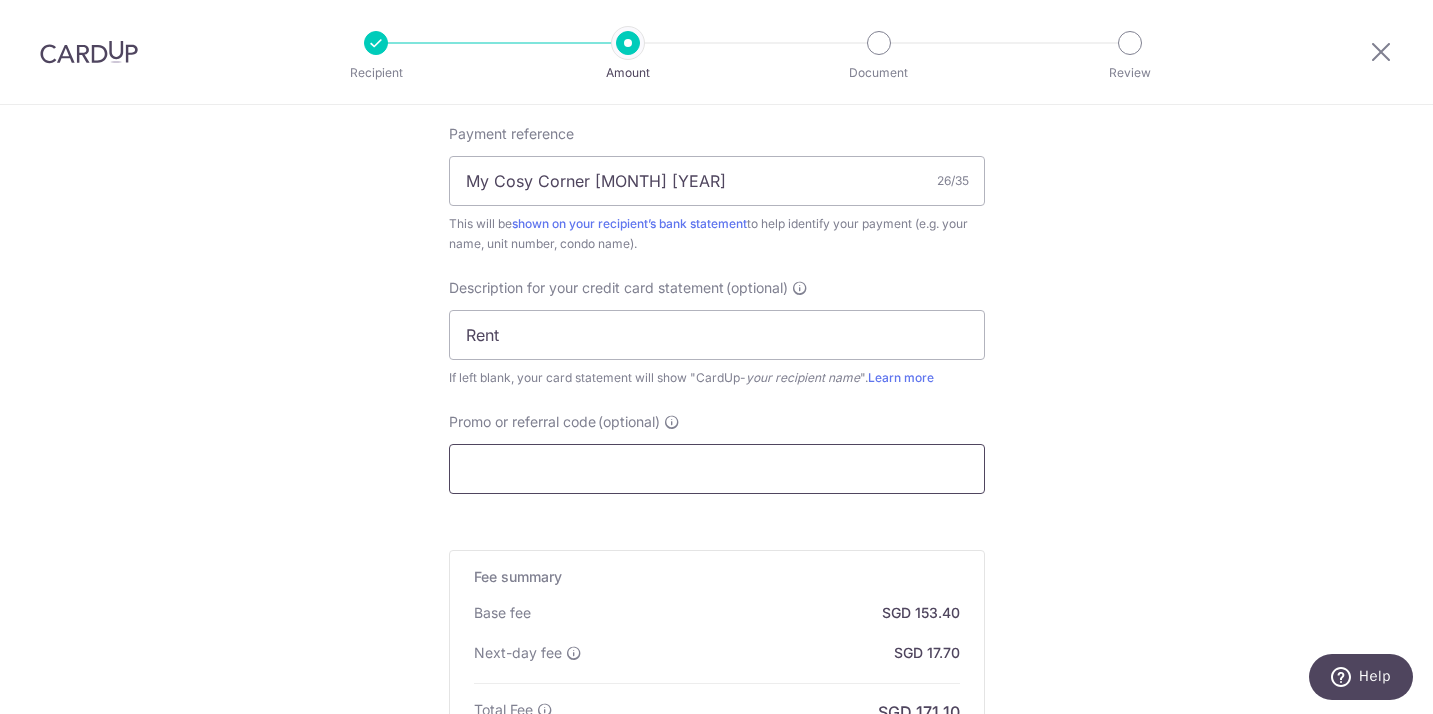 click on "Promo or referral code
(optional)" at bounding box center (717, 469) 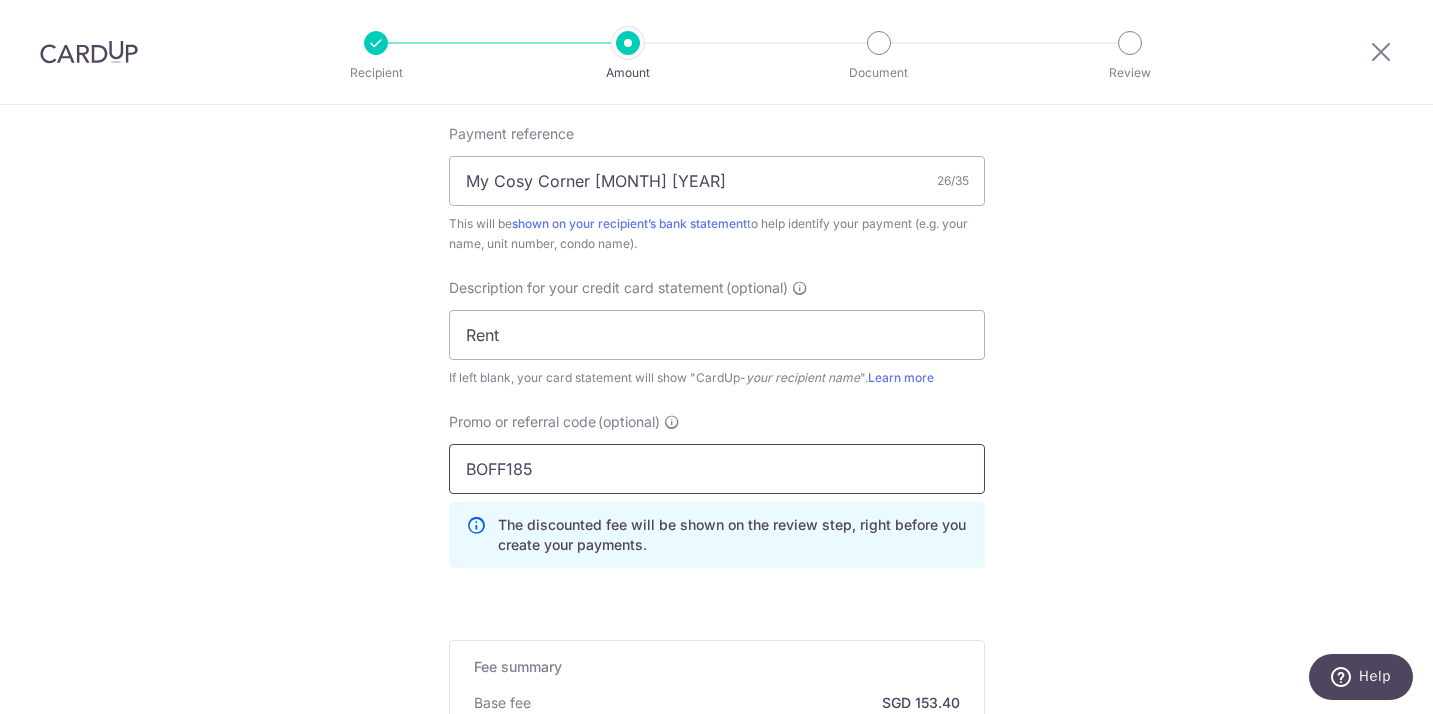 type on "BOFF185" 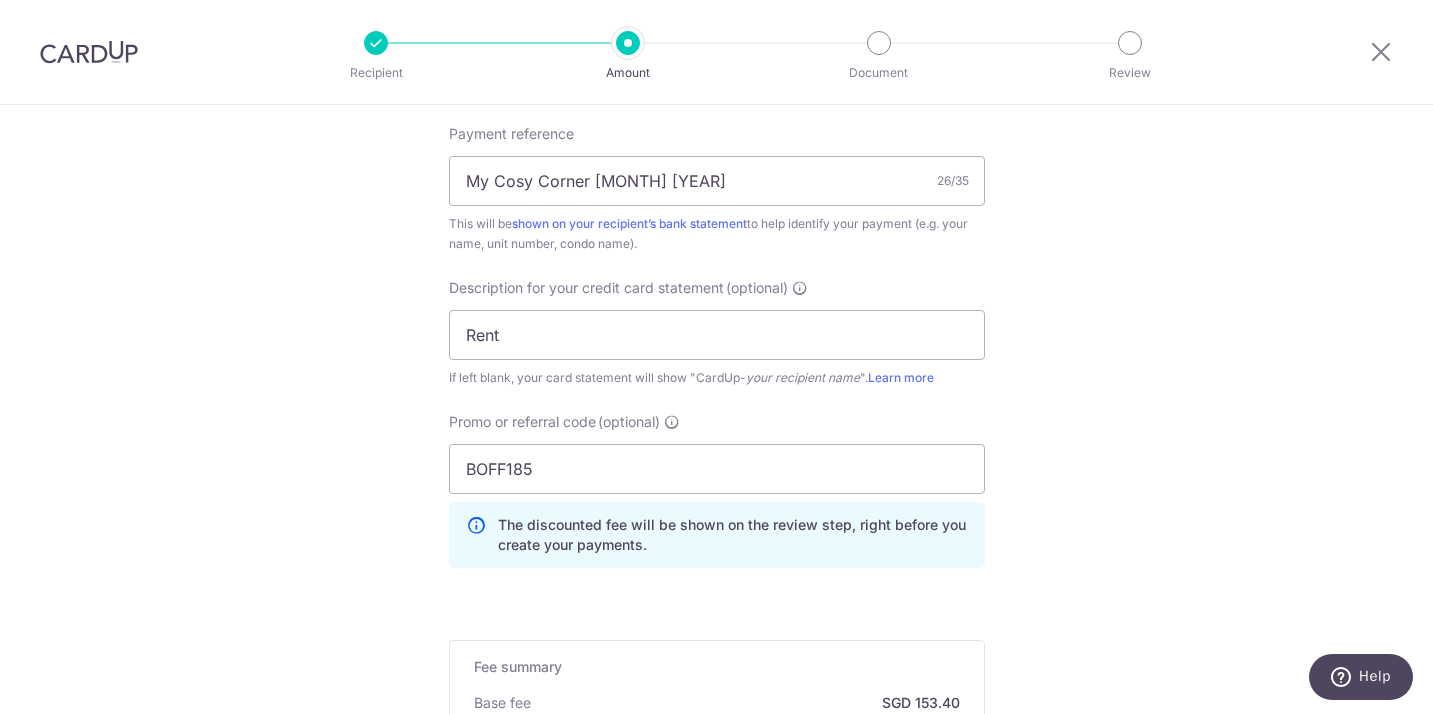 click on "Tell us more about your payment
Enter payment amount
SGD
5,900.00
5900.00
GST
(optional)
SGD
Select Card
**** 8994
Add credit card
Your Cards
**** 3897
**** 8994
Secure 256-bit SSL" at bounding box center (716, -11) 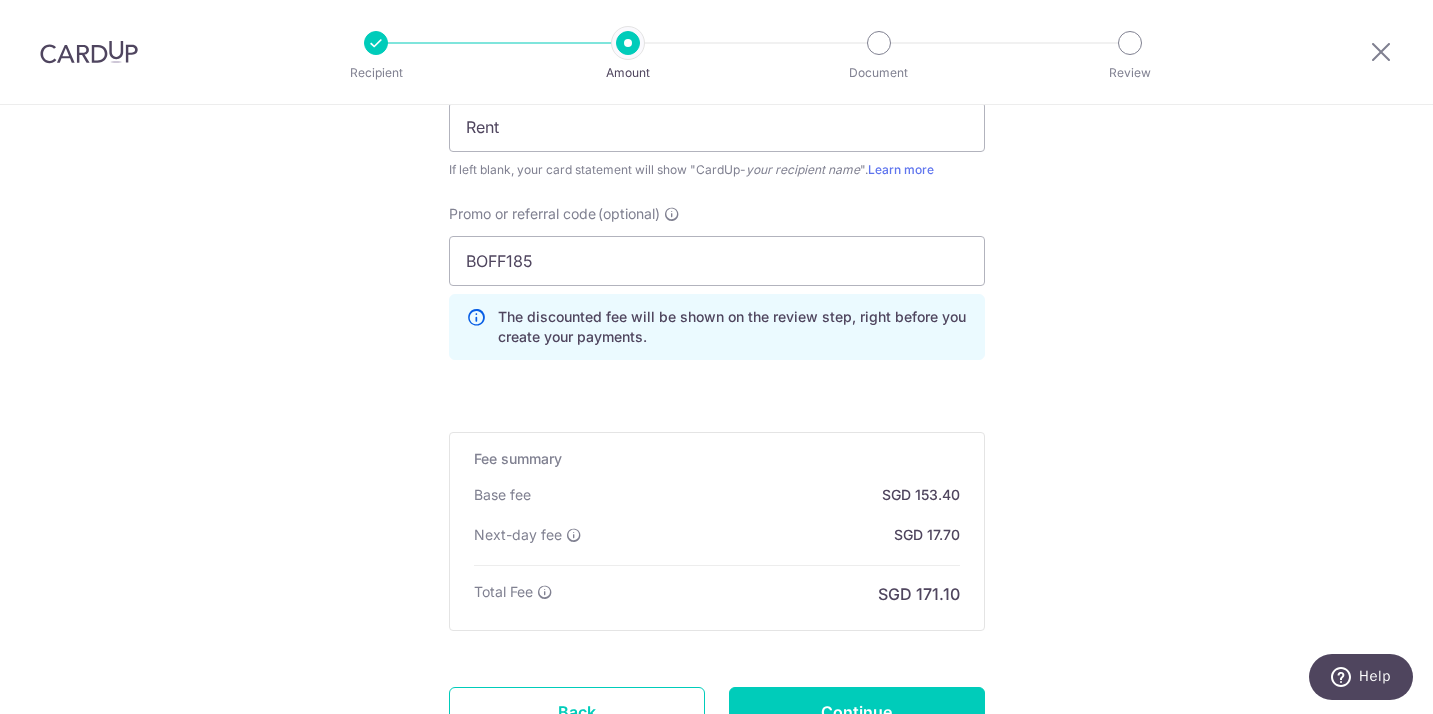 scroll, scrollTop: 1532, scrollLeft: 0, axis: vertical 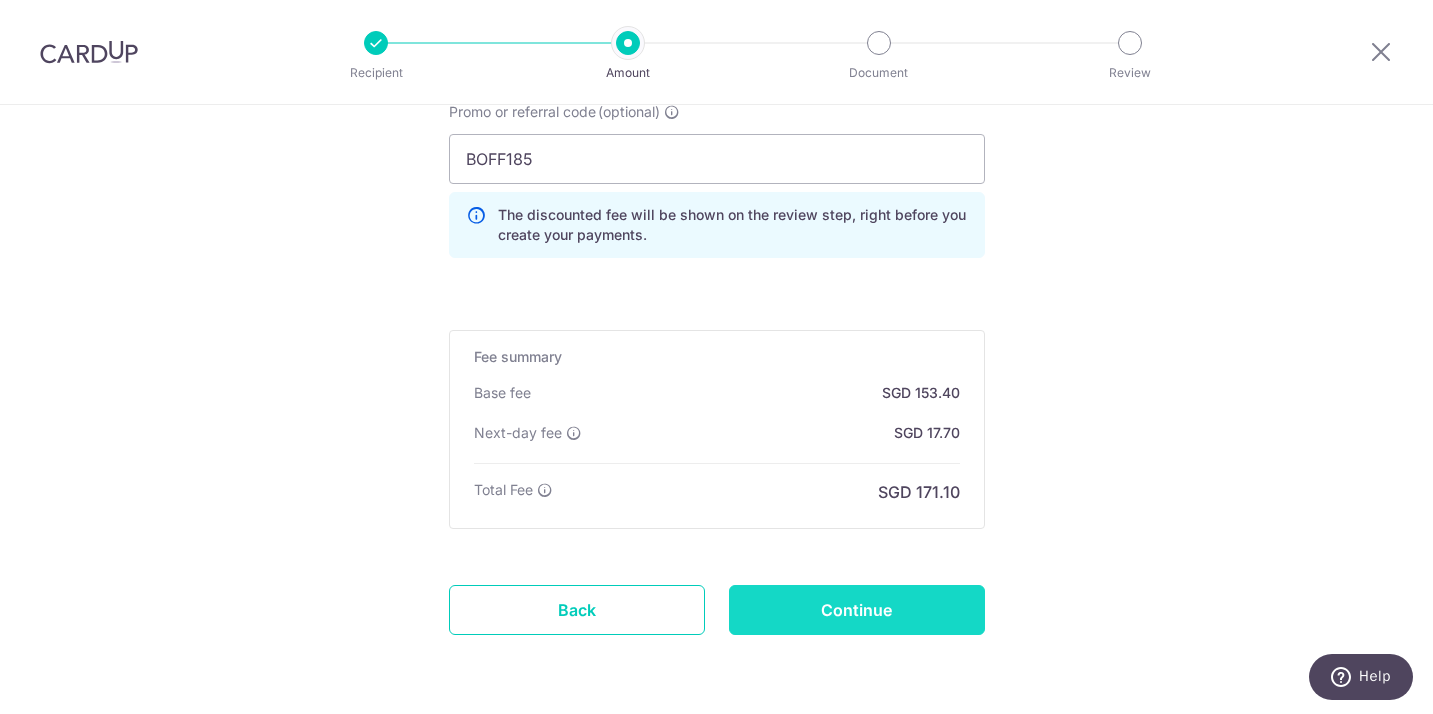 click on "Continue" at bounding box center [857, 610] 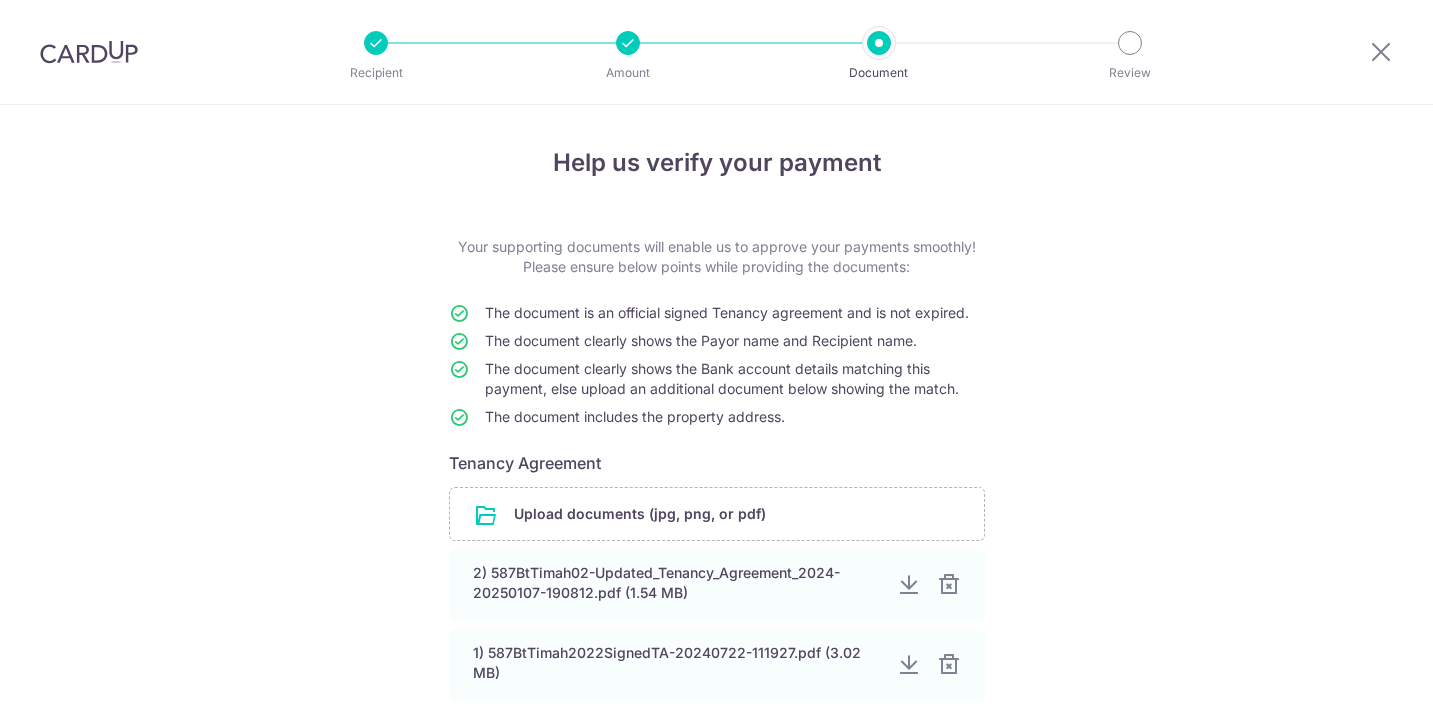 scroll, scrollTop: 0, scrollLeft: 0, axis: both 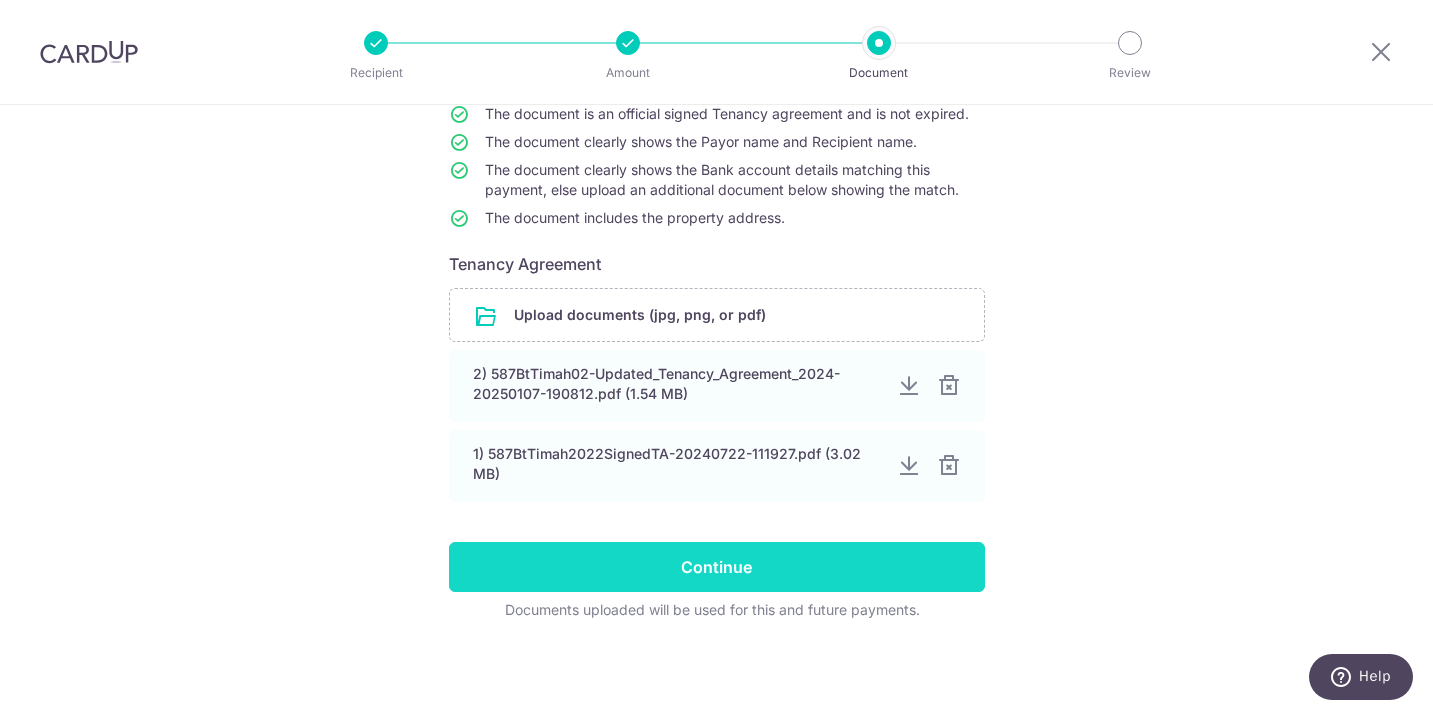 click on "Continue" at bounding box center (717, 567) 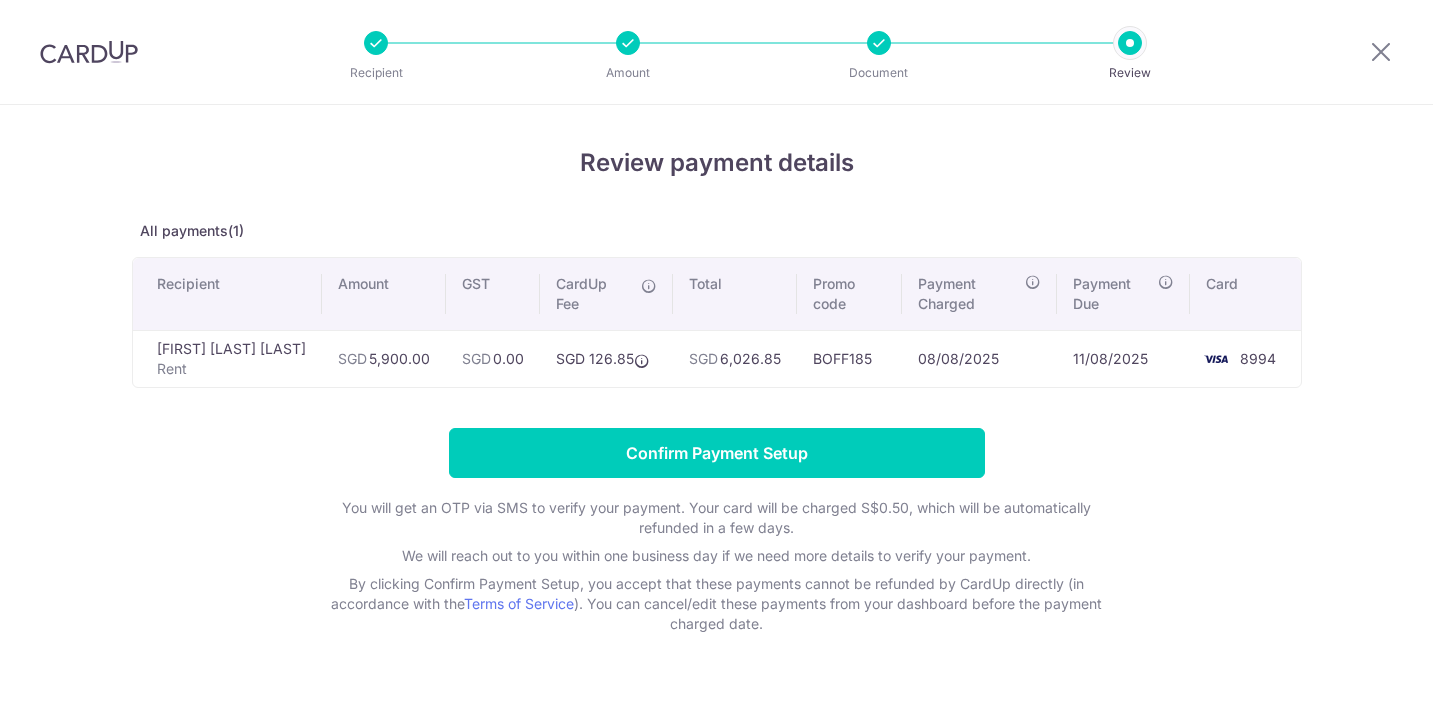 scroll, scrollTop: 0, scrollLeft: 0, axis: both 